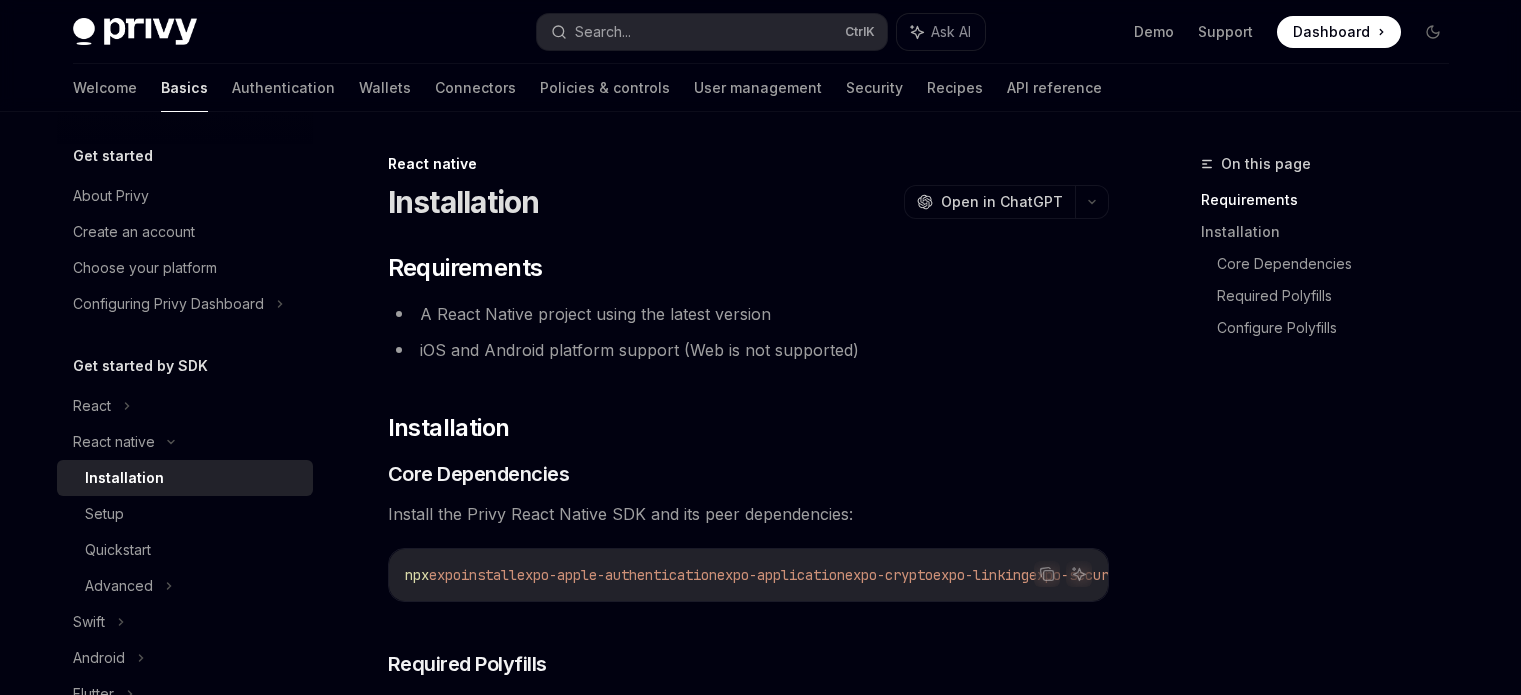 scroll, scrollTop: 100, scrollLeft: 0, axis: vertical 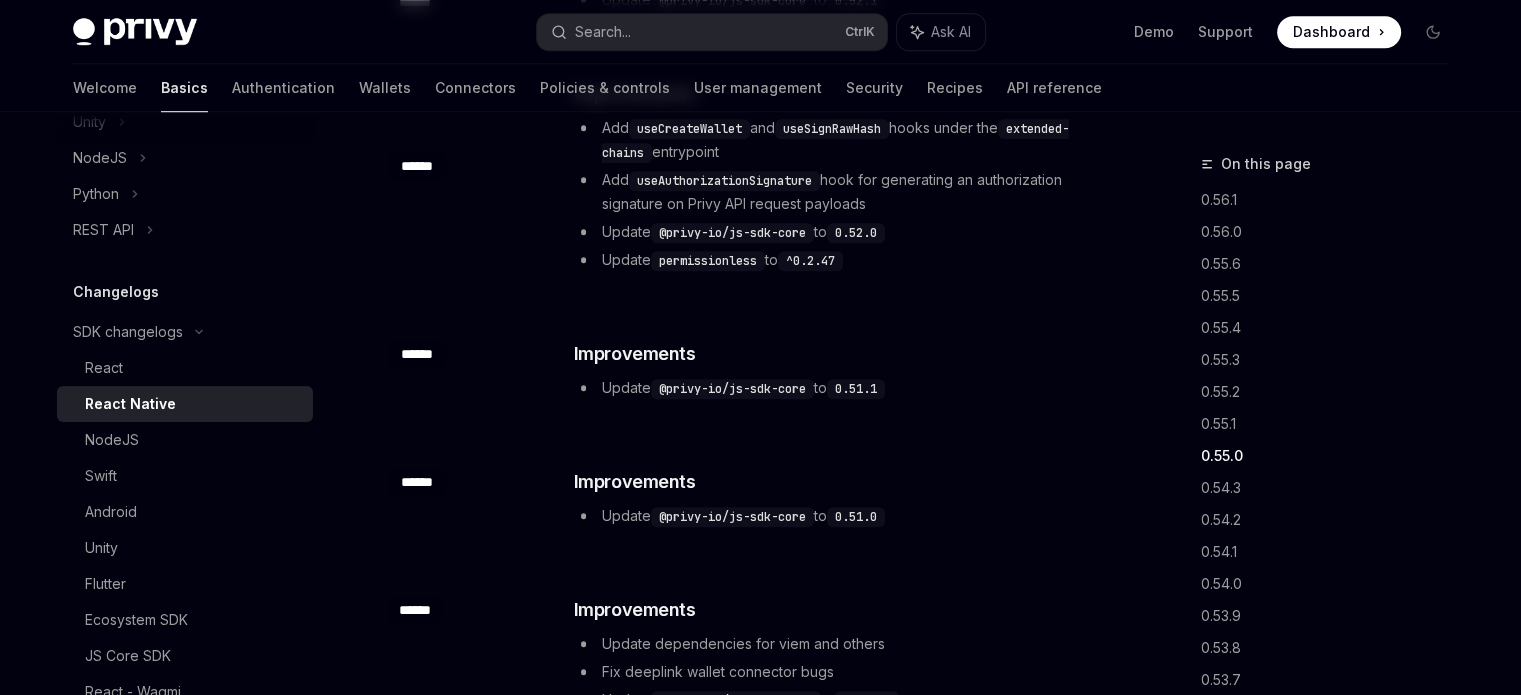 click on "@privy-io/js-sdk-core" at bounding box center [732, 233] 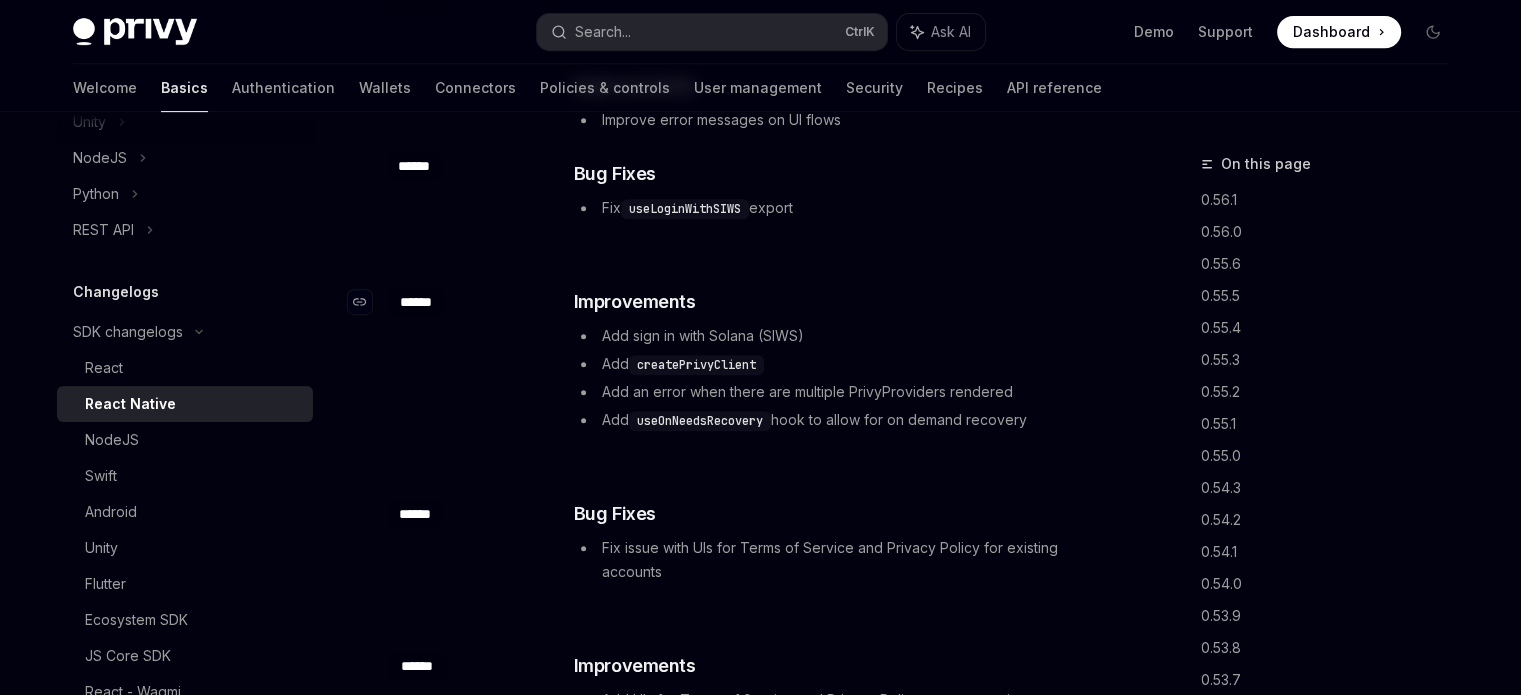 scroll, scrollTop: 8500, scrollLeft: 0, axis: vertical 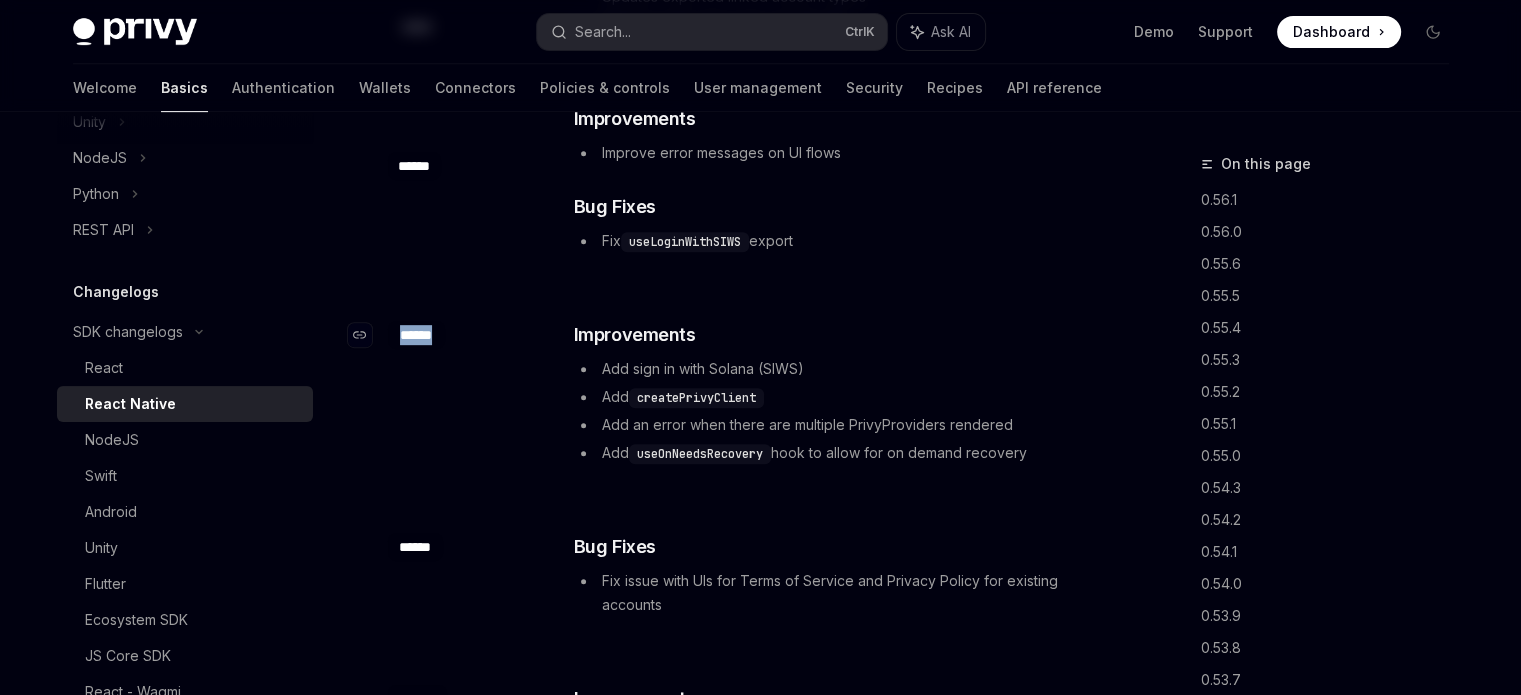 drag, startPoint x: 444, startPoint y: 331, endPoint x: 392, endPoint y: 338, distance: 52.46904 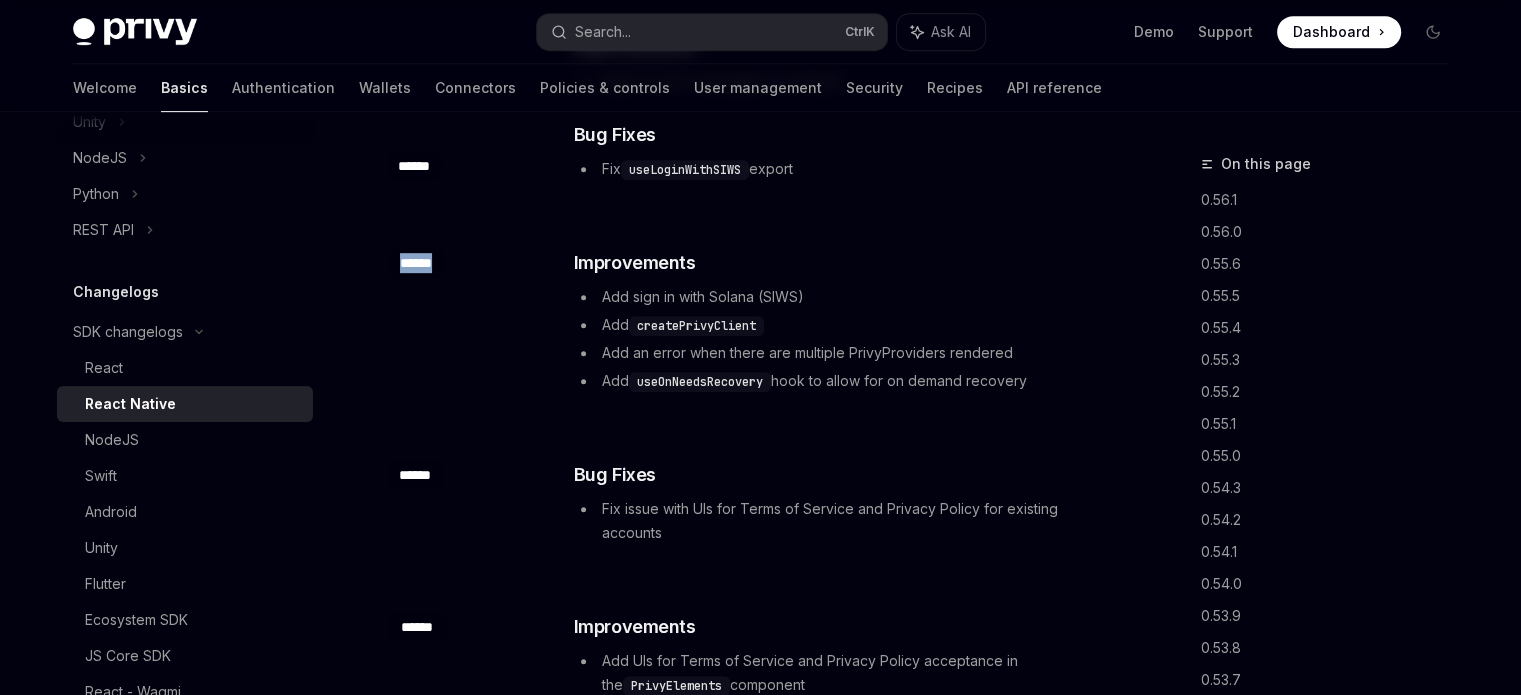 scroll, scrollTop: 8669, scrollLeft: 0, axis: vertical 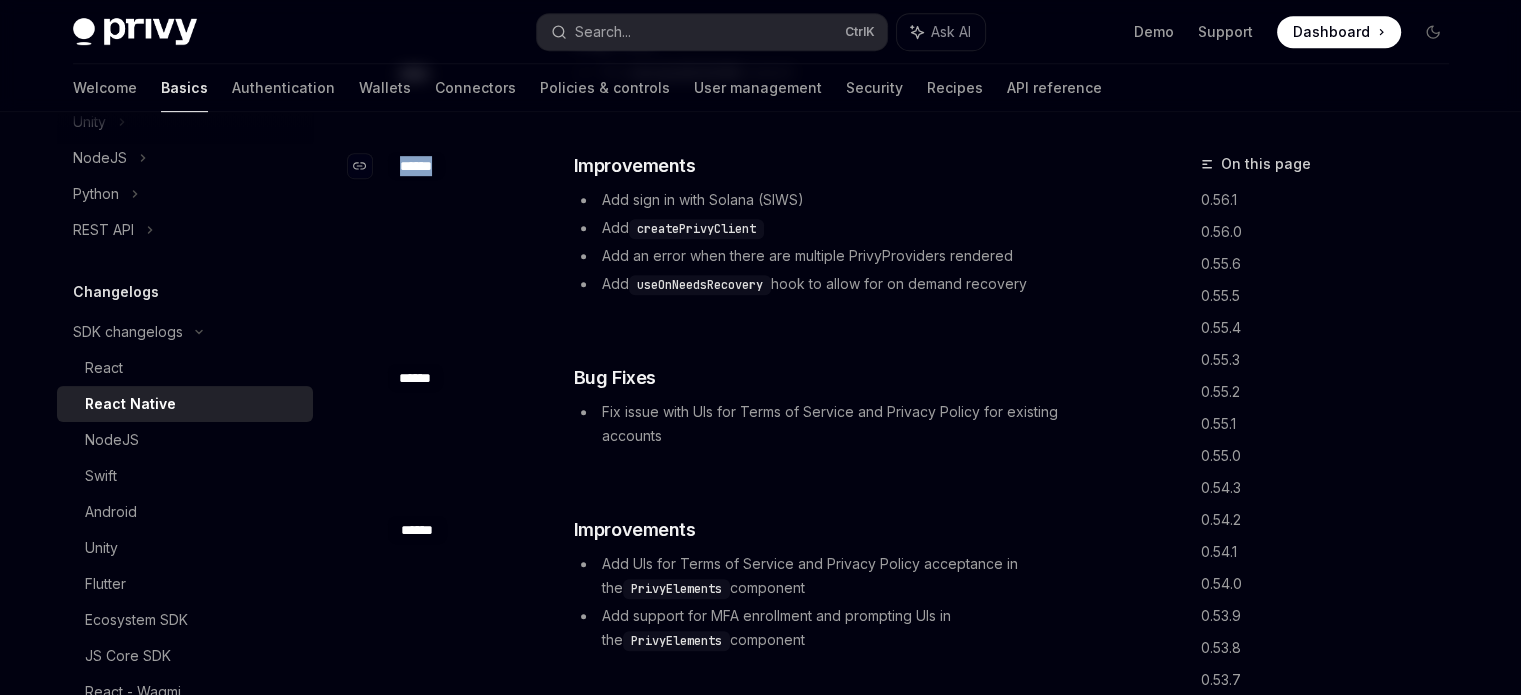 drag, startPoint x: 416, startPoint y: 336, endPoint x: 404, endPoint y: 159, distance: 177.40631 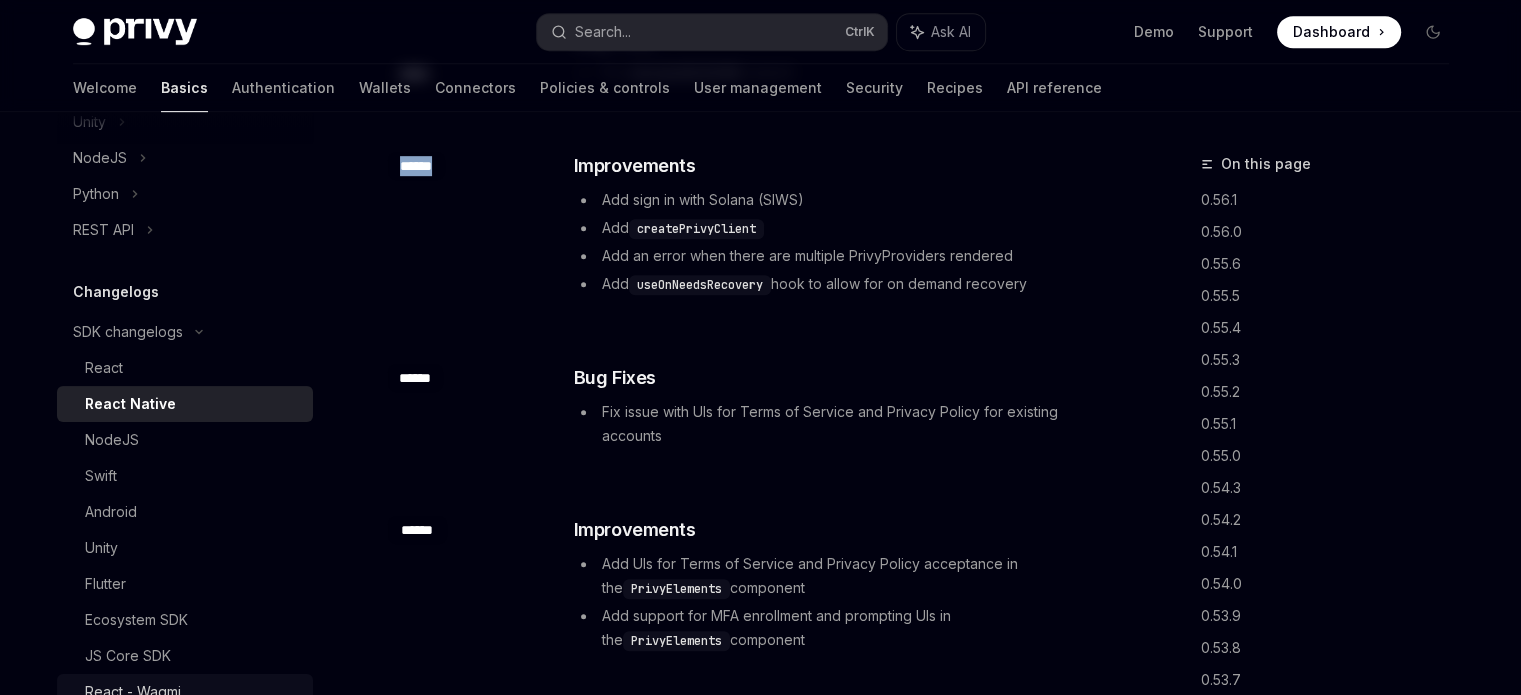 scroll, scrollTop: 9277, scrollLeft: 0, axis: vertical 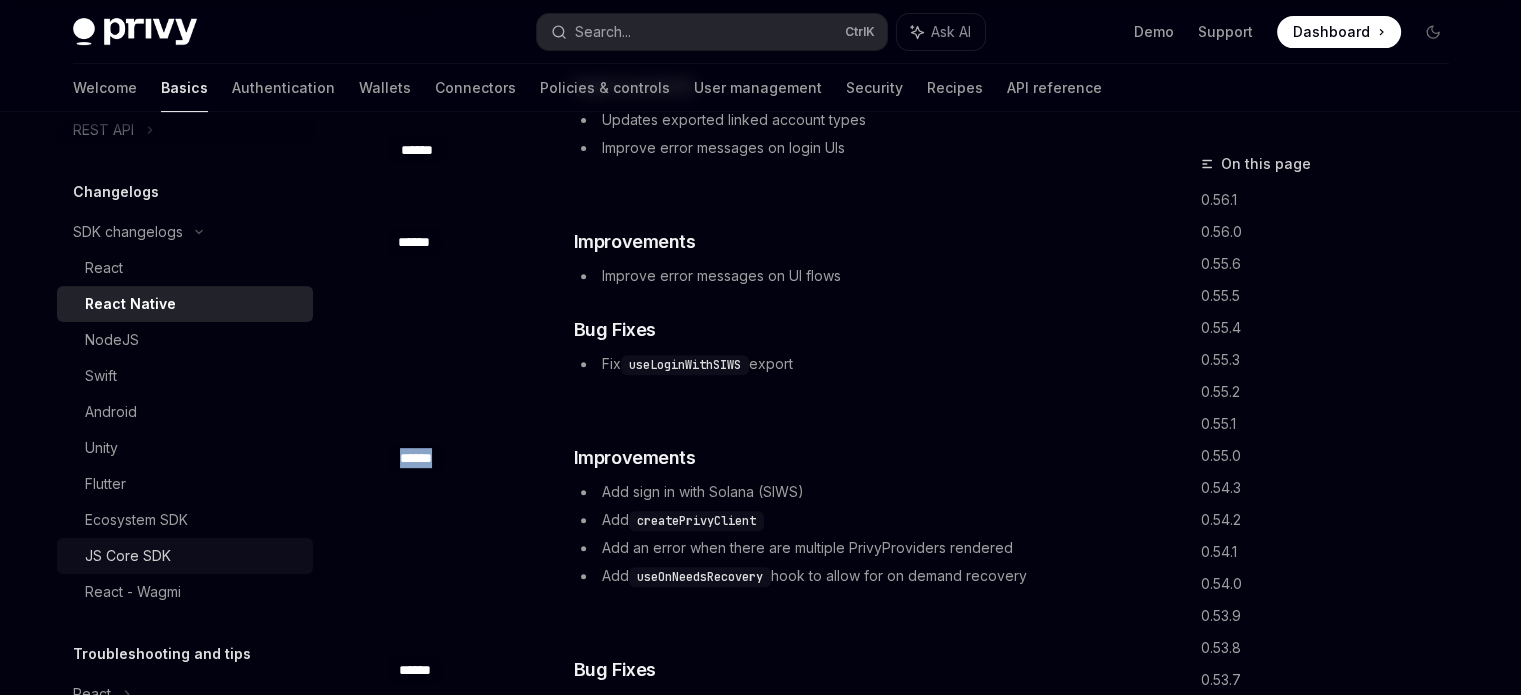 click on "JS Core SDK" at bounding box center (193, 556) 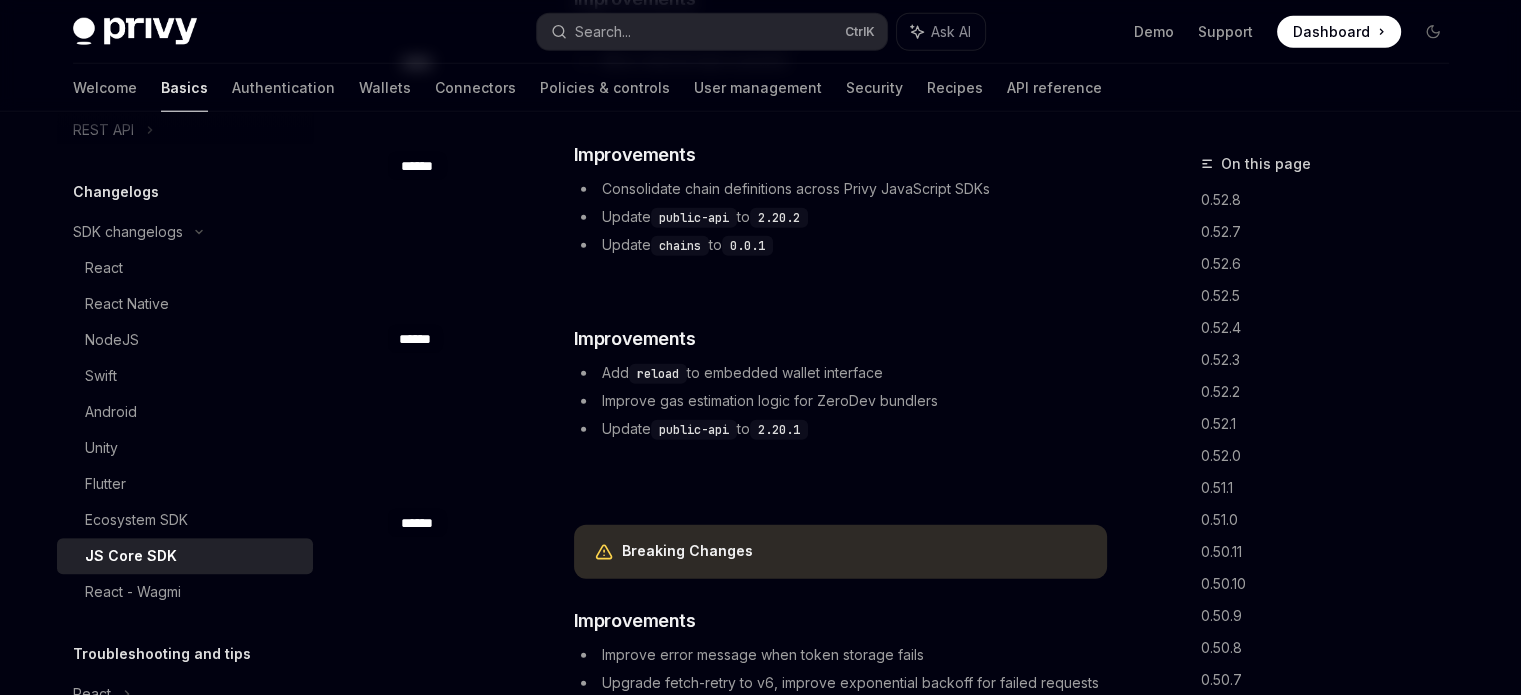 scroll, scrollTop: 5600, scrollLeft: 0, axis: vertical 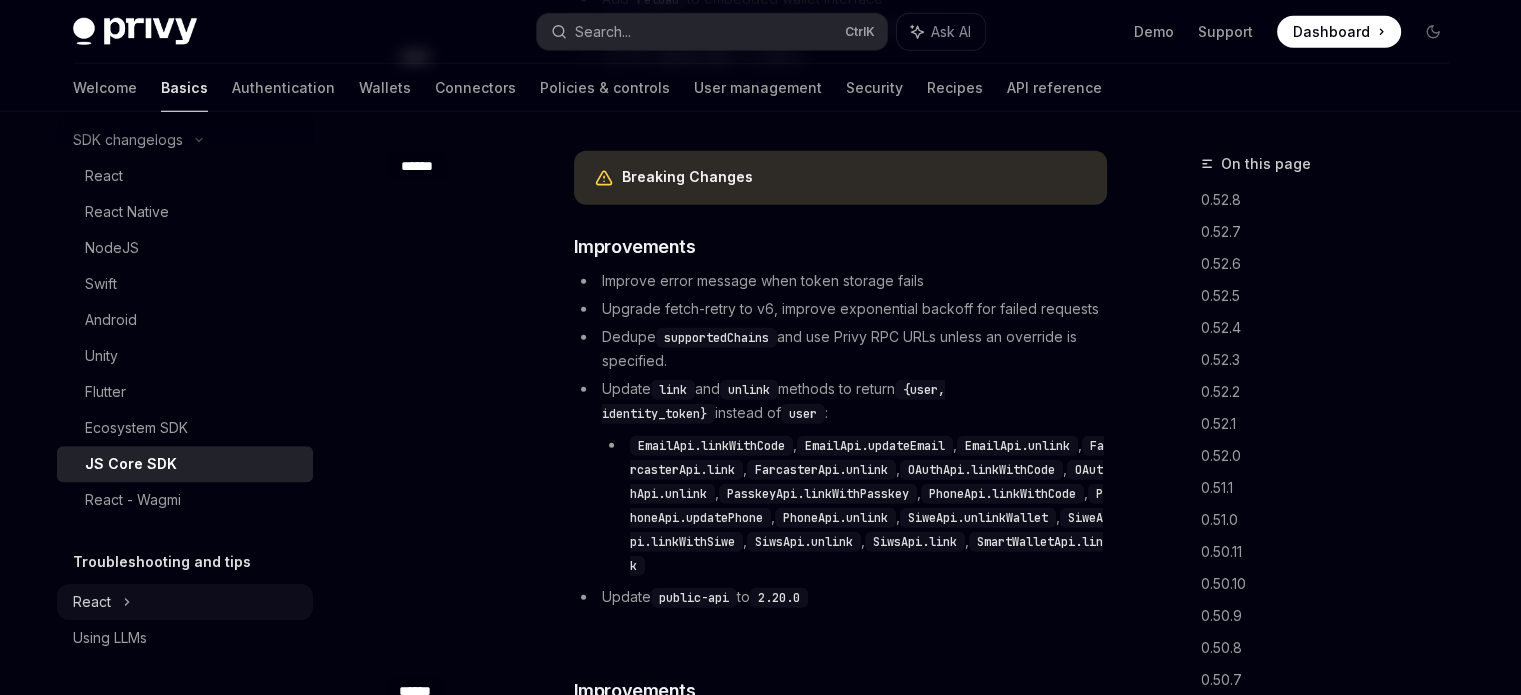 click on "React" at bounding box center (185, -250) 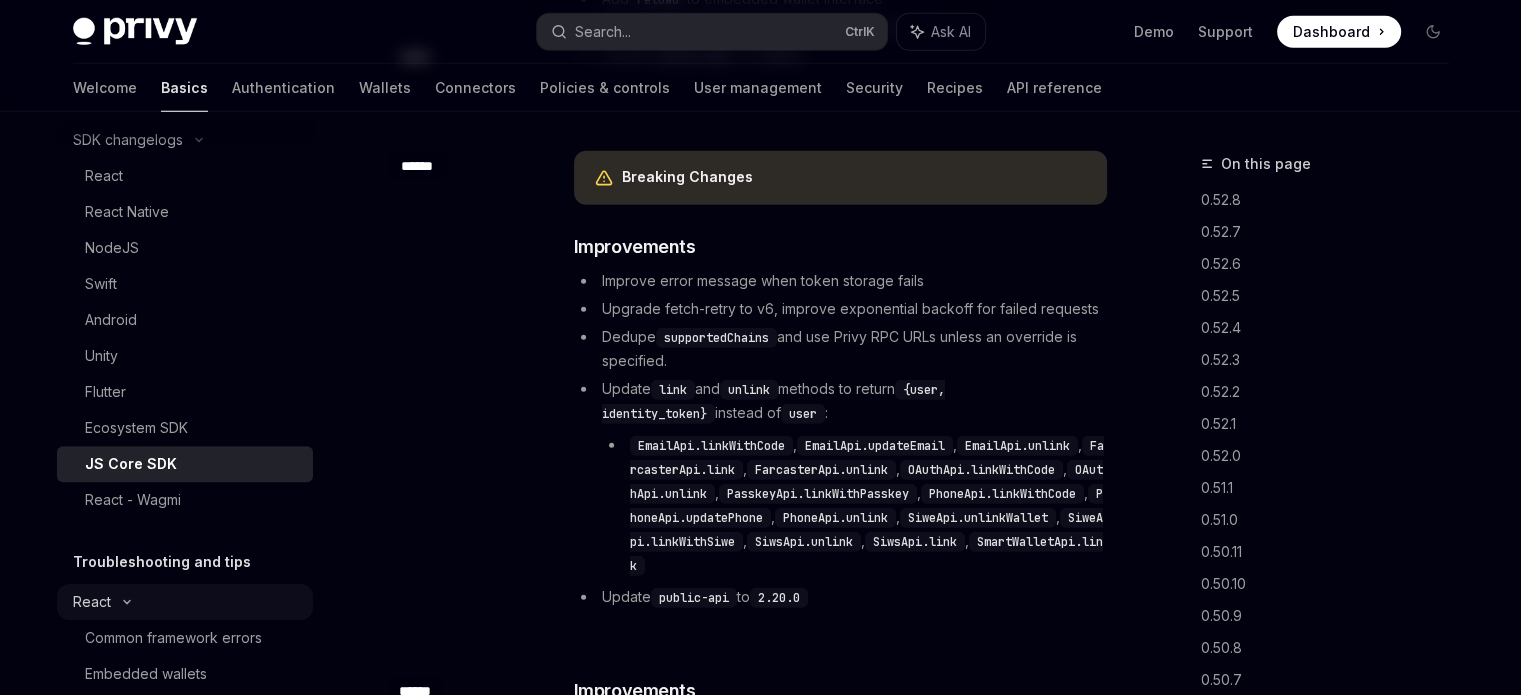 scroll, scrollTop: 0, scrollLeft: 0, axis: both 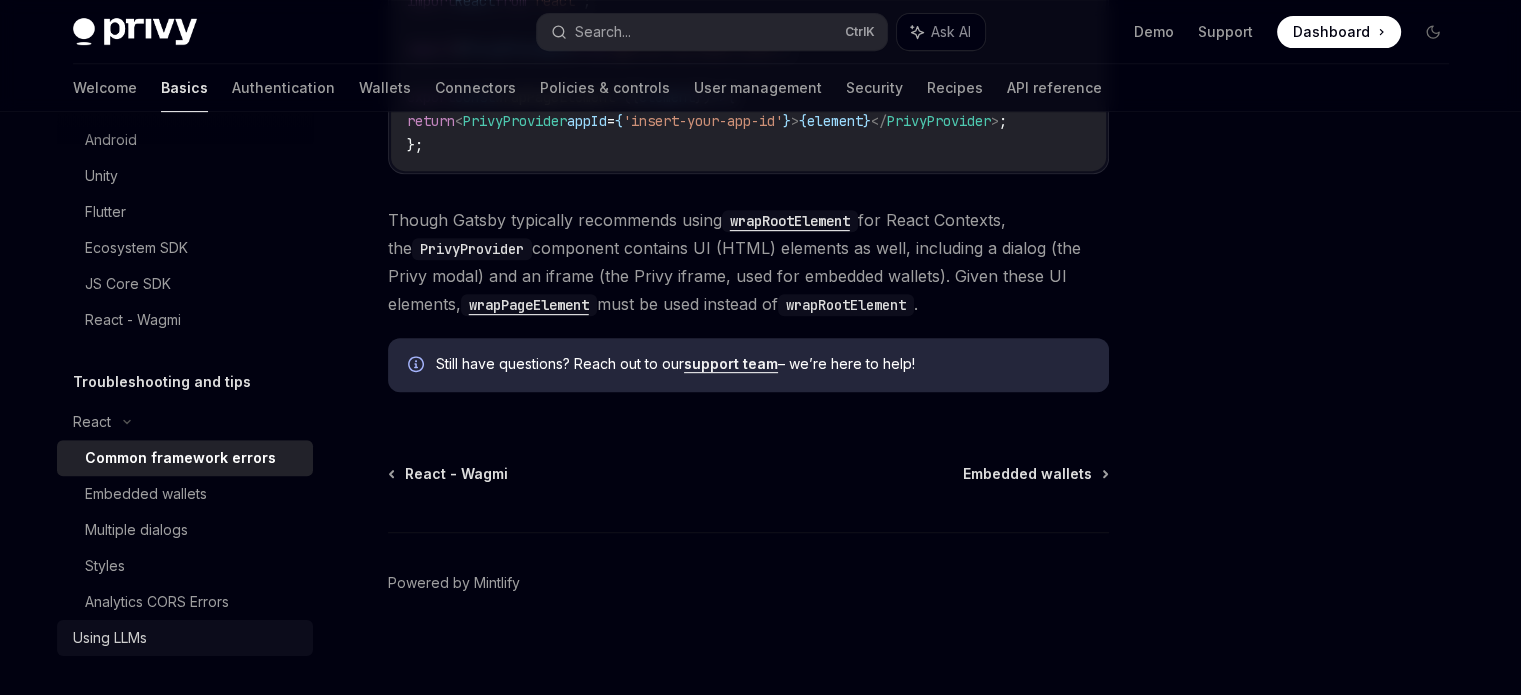 click on "Using LLMs" at bounding box center (110, 638) 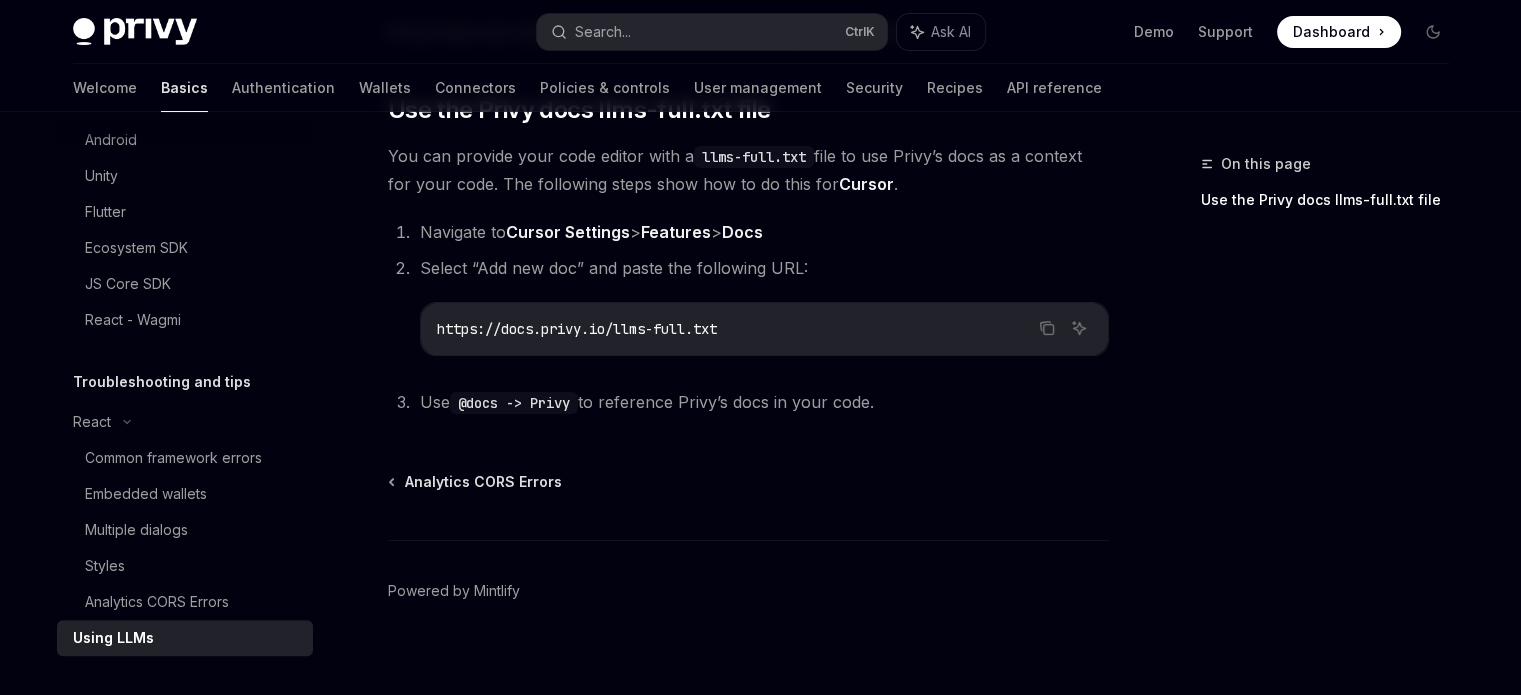 scroll, scrollTop: 251, scrollLeft: 0, axis: vertical 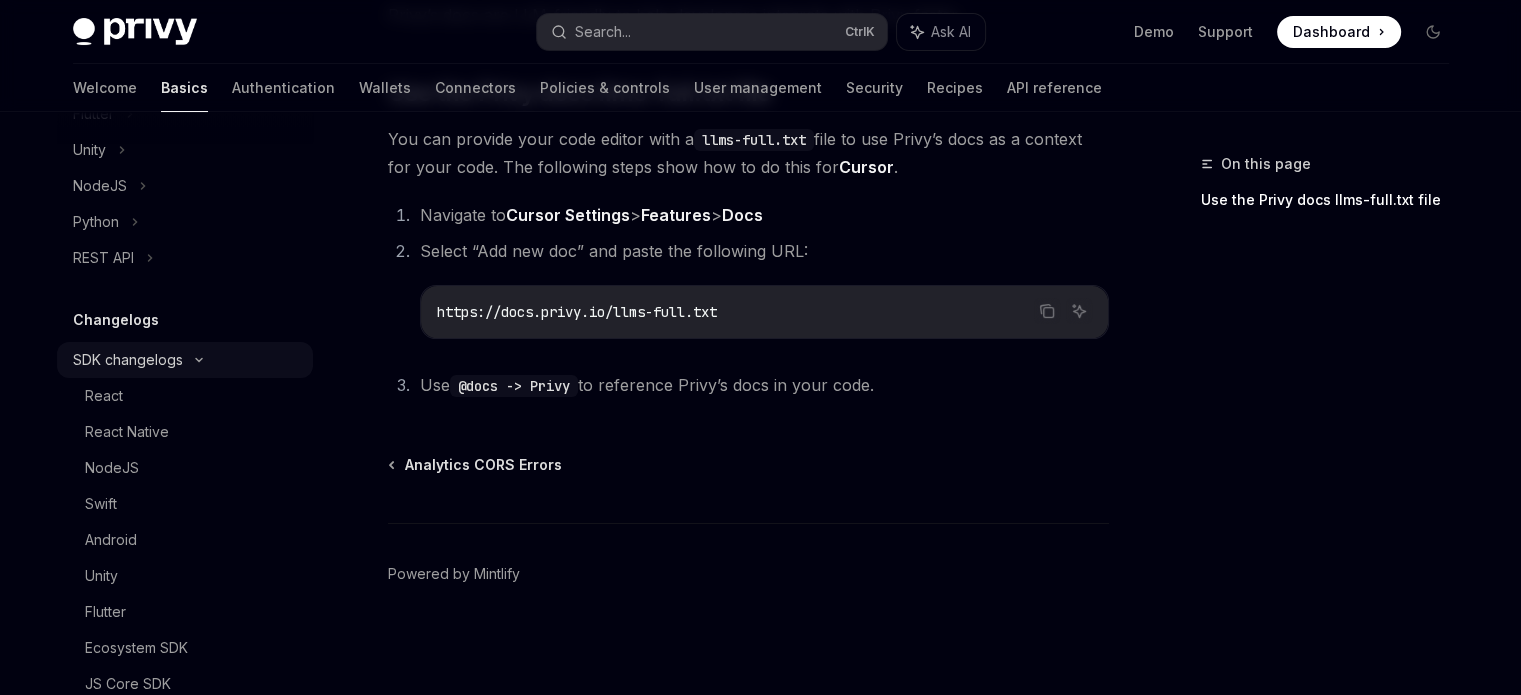 click 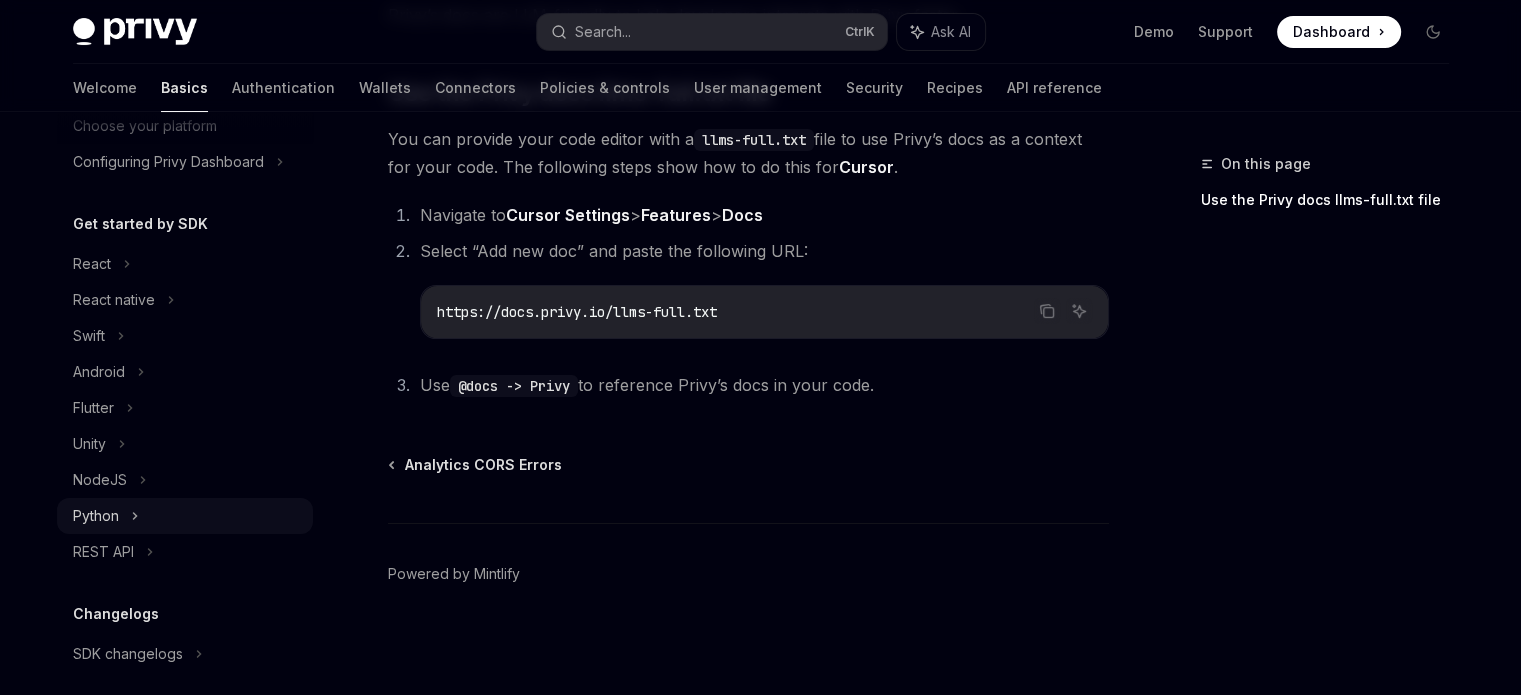scroll, scrollTop: 136, scrollLeft: 0, axis: vertical 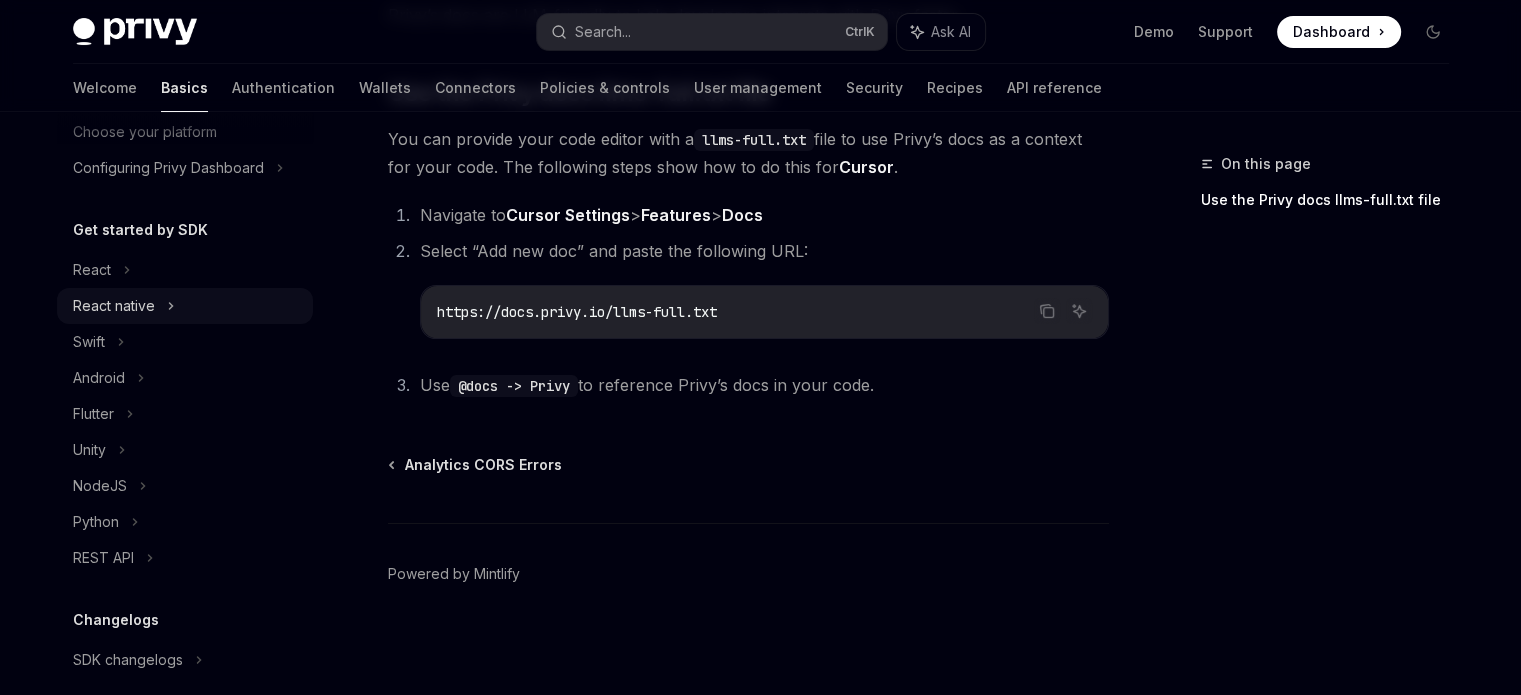 click 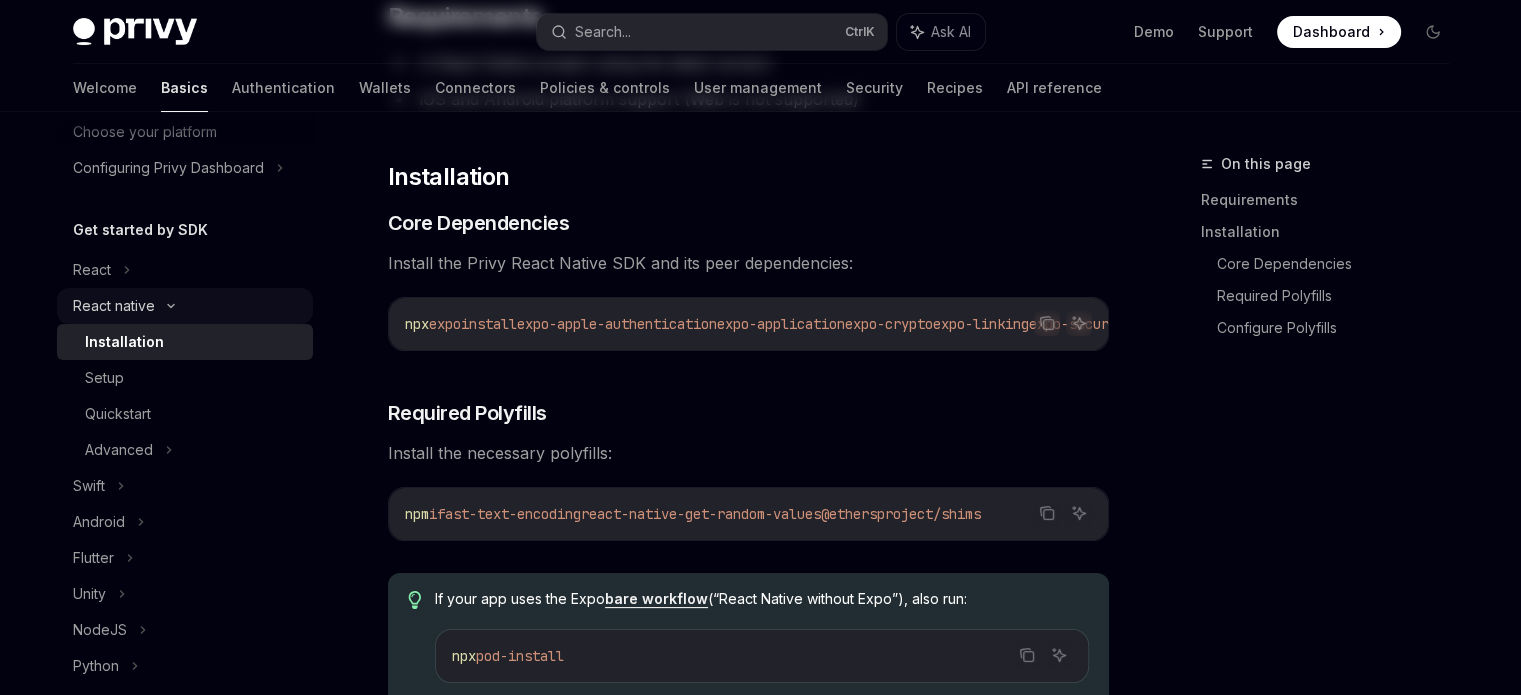 scroll, scrollTop: 0, scrollLeft: 0, axis: both 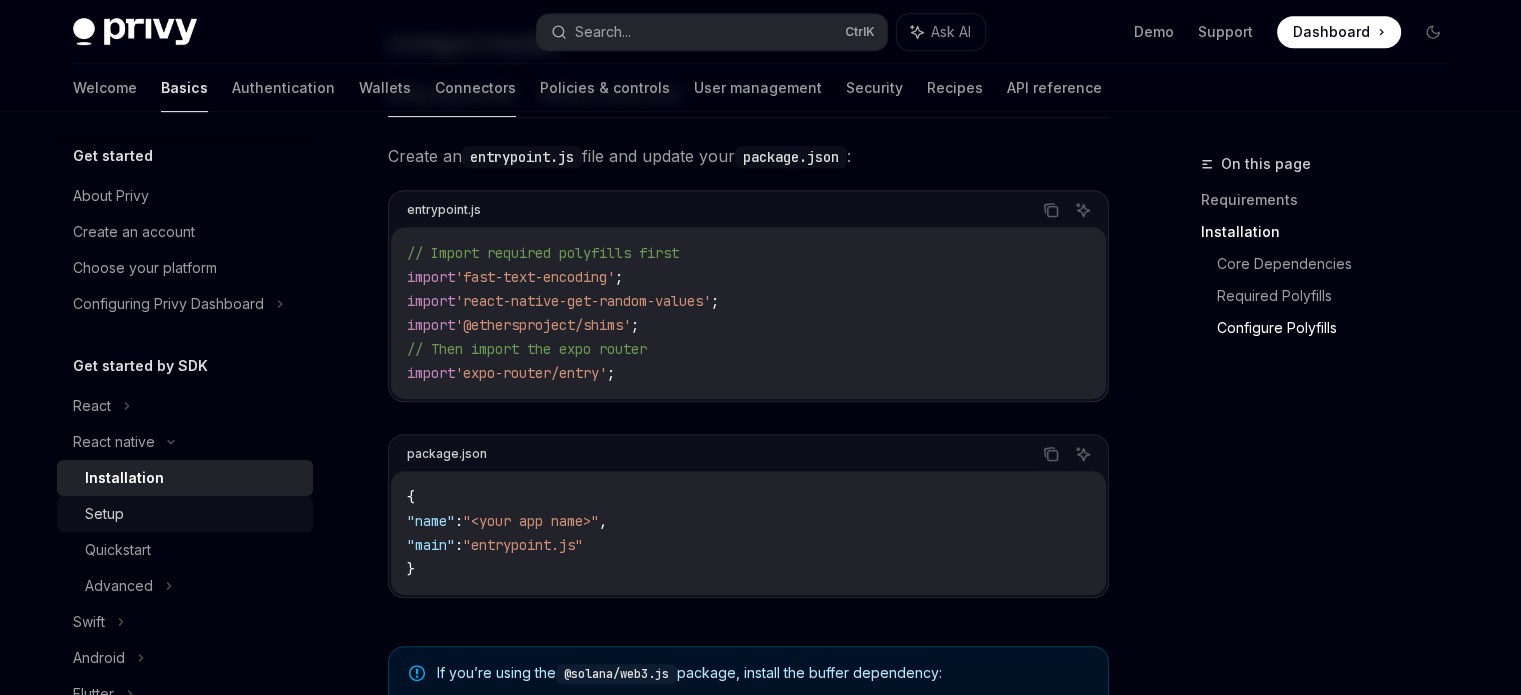 click on "Setup" at bounding box center [185, 514] 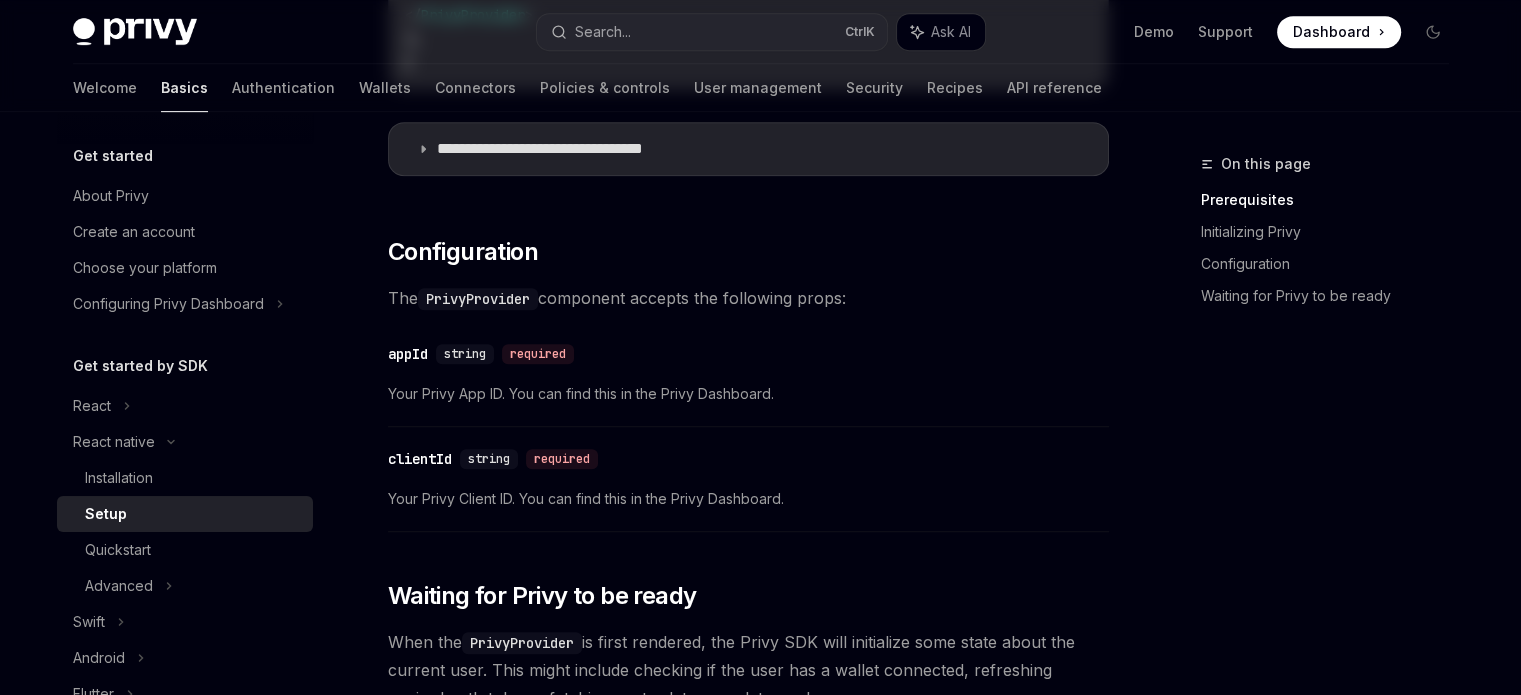 scroll, scrollTop: 0, scrollLeft: 0, axis: both 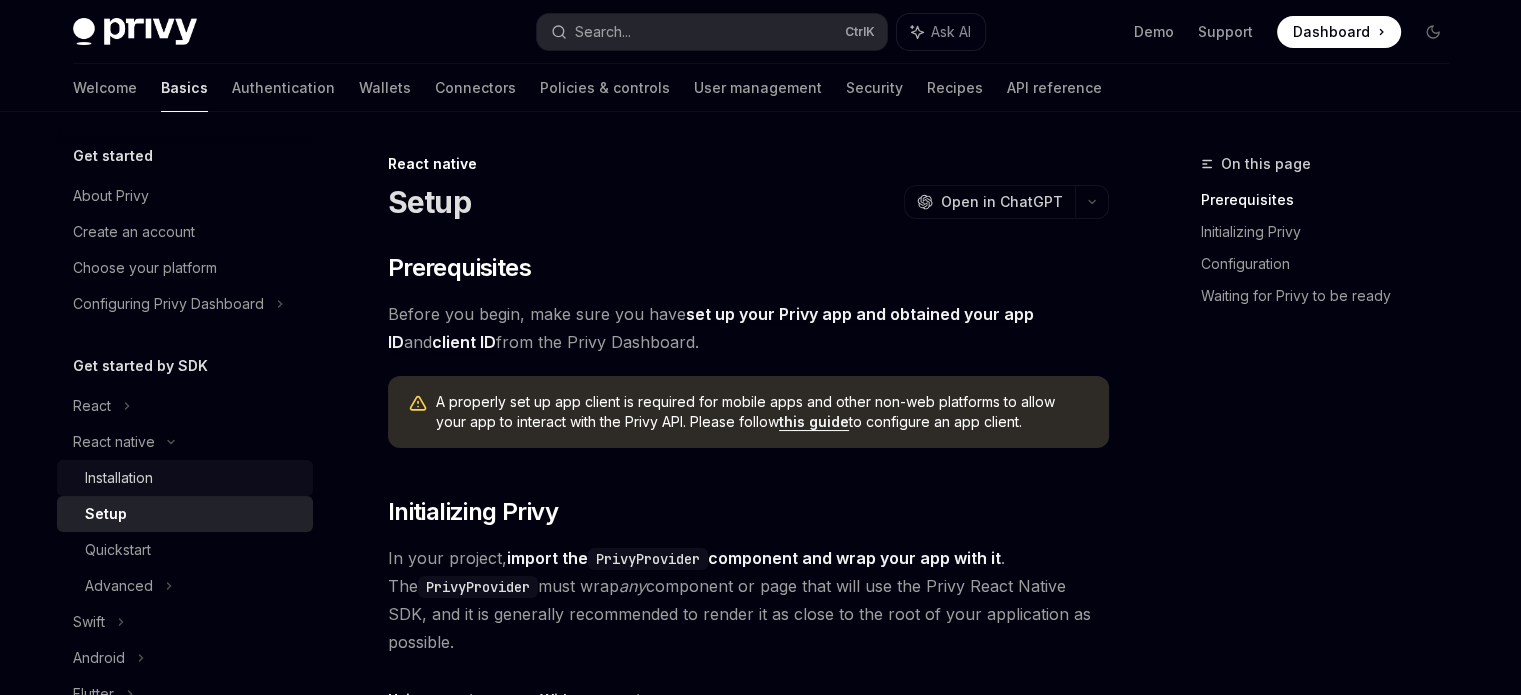 click on "Installation" at bounding box center (119, 478) 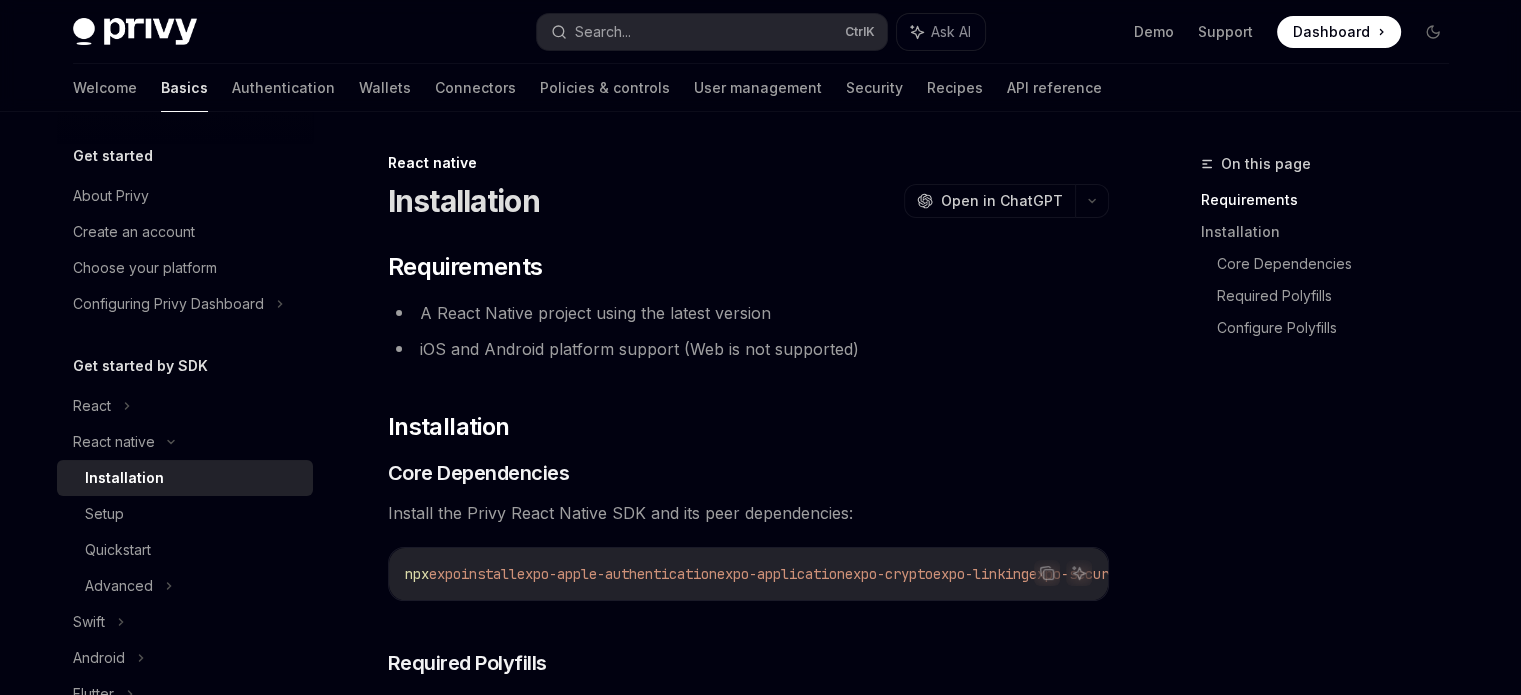 scroll, scrollTop: 0, scrollLeft: 0, axis: both 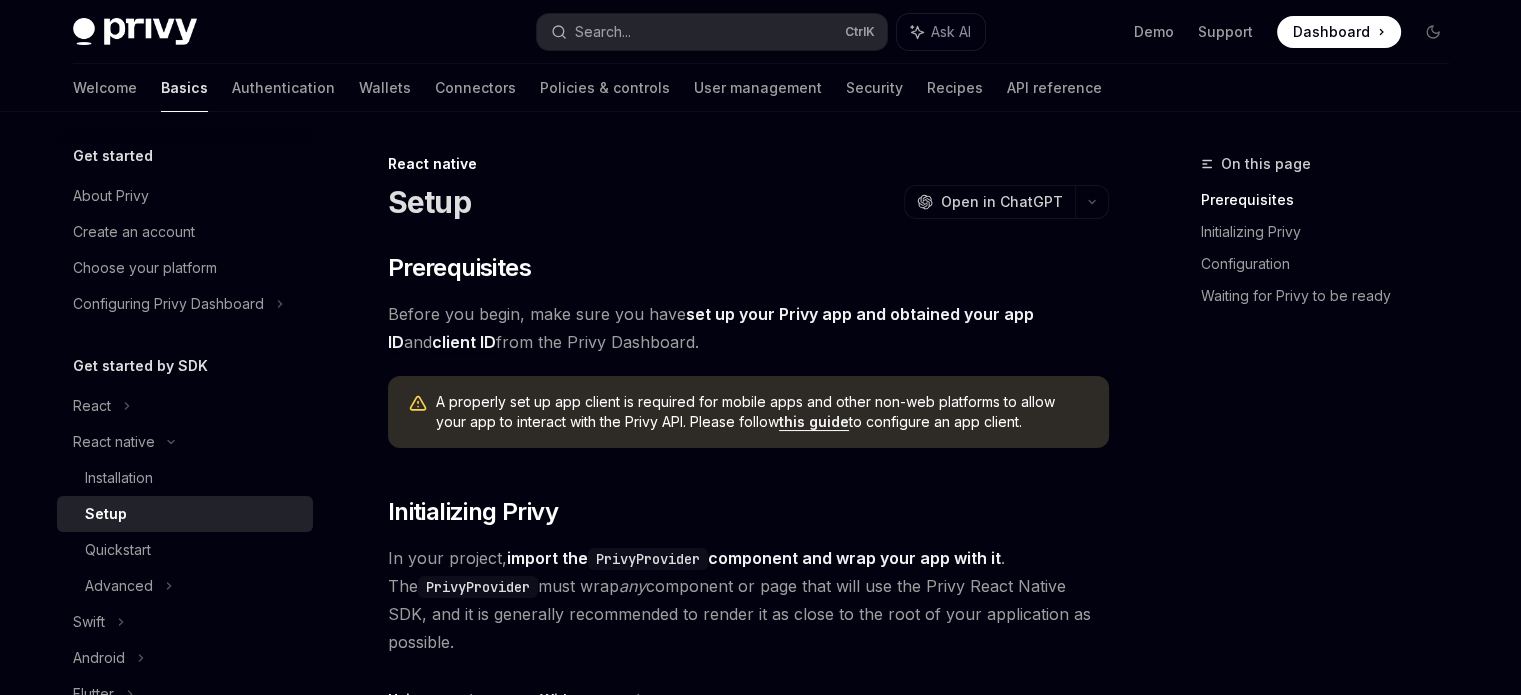 click on "On this page Prerequisites Initializing Privy Configuration Waiting for Privy to be ready React native Setup OpenAI Open in ChatGPT ​ Prerequisites
Before you begin, make sure you have  set up your Privy app and obtained your app ID  and  client ID  from the Privy Dashboard.
A properly set up app client is required for mobile apps and other non-web platforms to allow your
app to interact with the Privy API. Please follow  this
guide  to configure an app client.
​ Initializing Privy
In your project,  import the  PrivyProvider  component and wrap your app with it .
The  PrivyProvider  must wrap  any  component or page that will use the Privy React Native SDK, and it is generally recommended to render it as close to the root of your application as possible.
Using expo/router   Without expo/router Wrap your app with the  PrivyProvider  in the  app/_layout.tsx  file. Copy Ask AI import  { PrivyProvider }  from  '@privy.io/expo' ;
import  { Slot }  from  'expo-router' ;
export  default ()" at bounding box center [761, 1421] 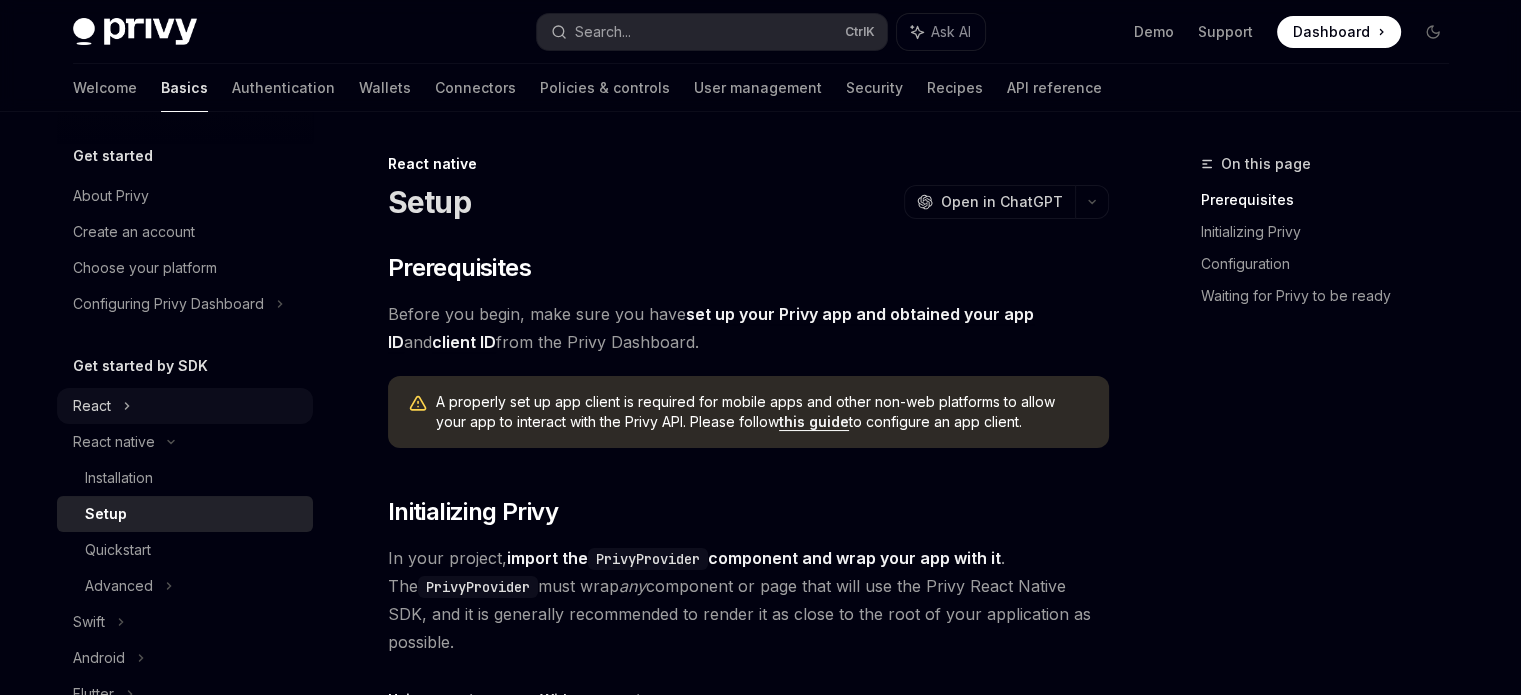 click on "React" at bounding box center [185, 406] 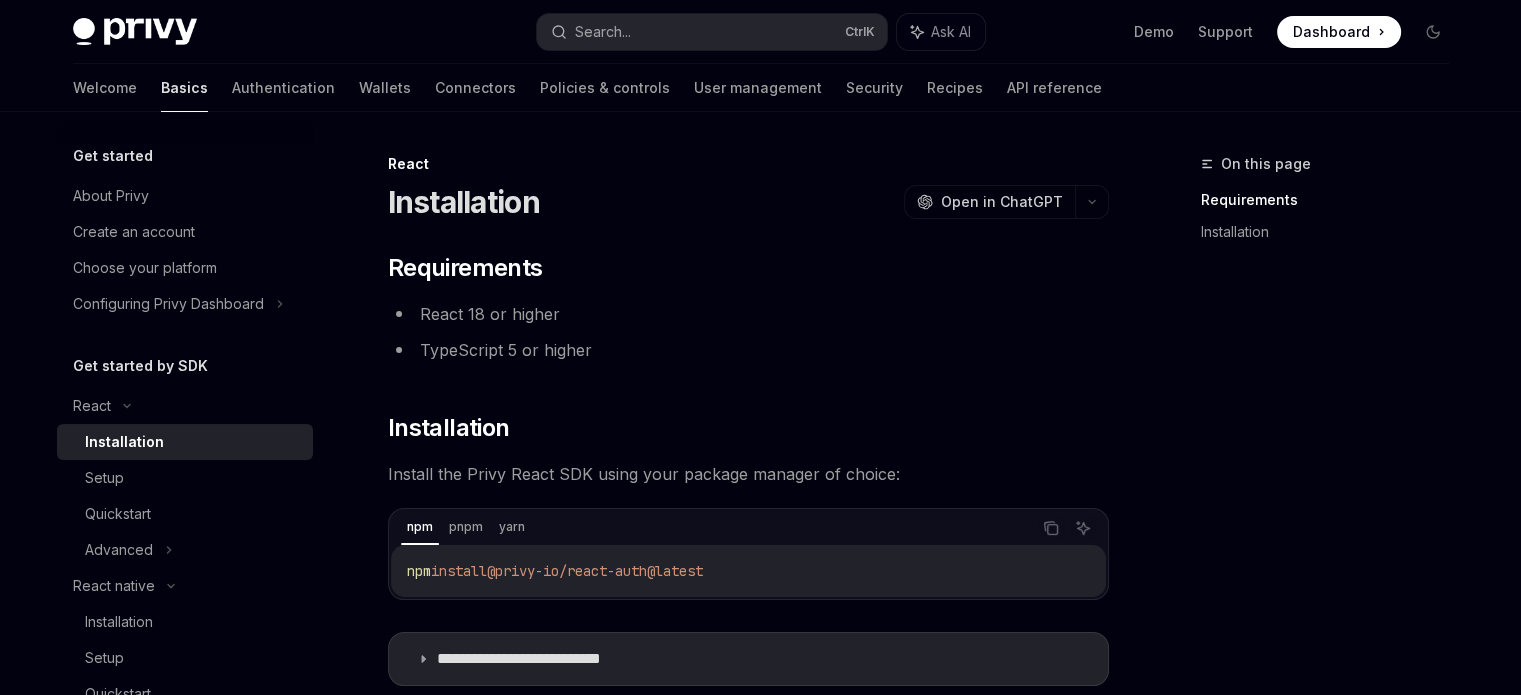 click on "Installation" at bounding box center (124, 442) 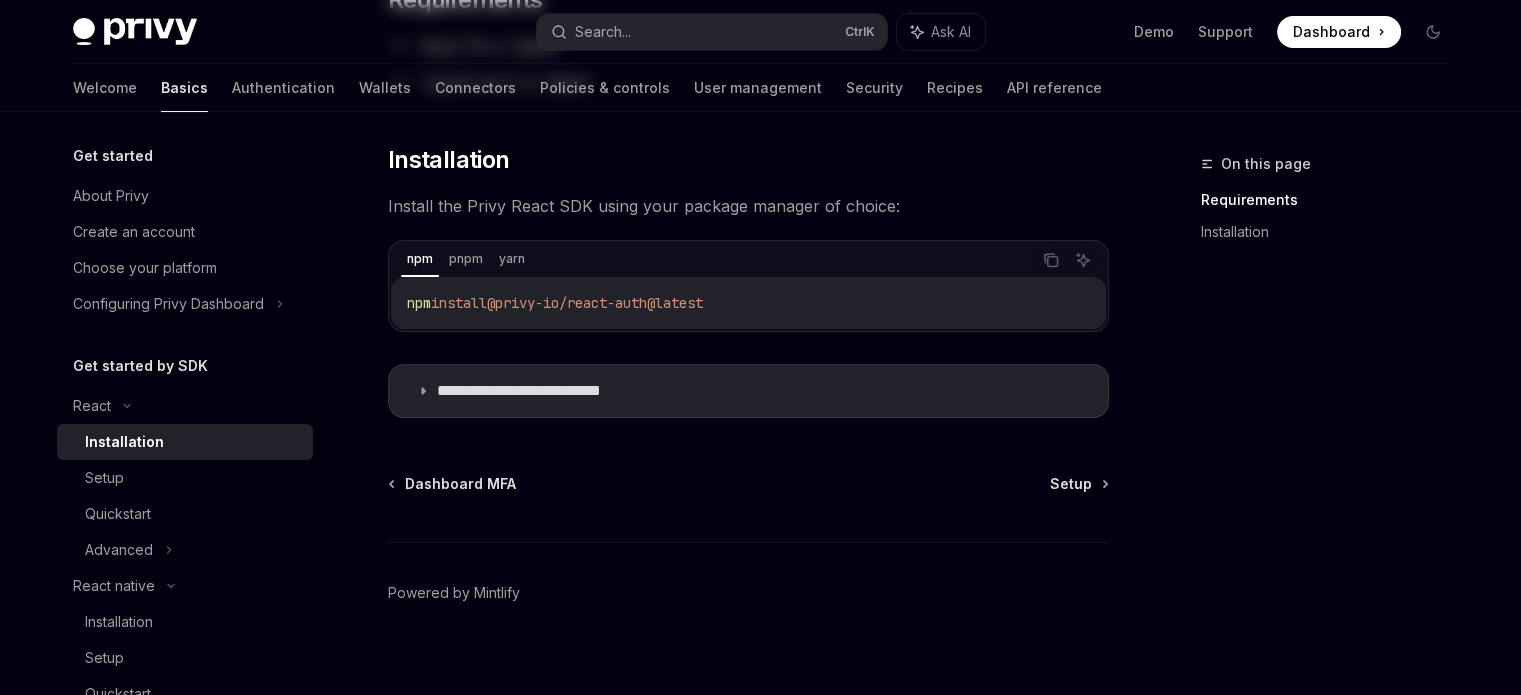scroll, scrollTop: 286, scrollLeft: 0, axis: vertical 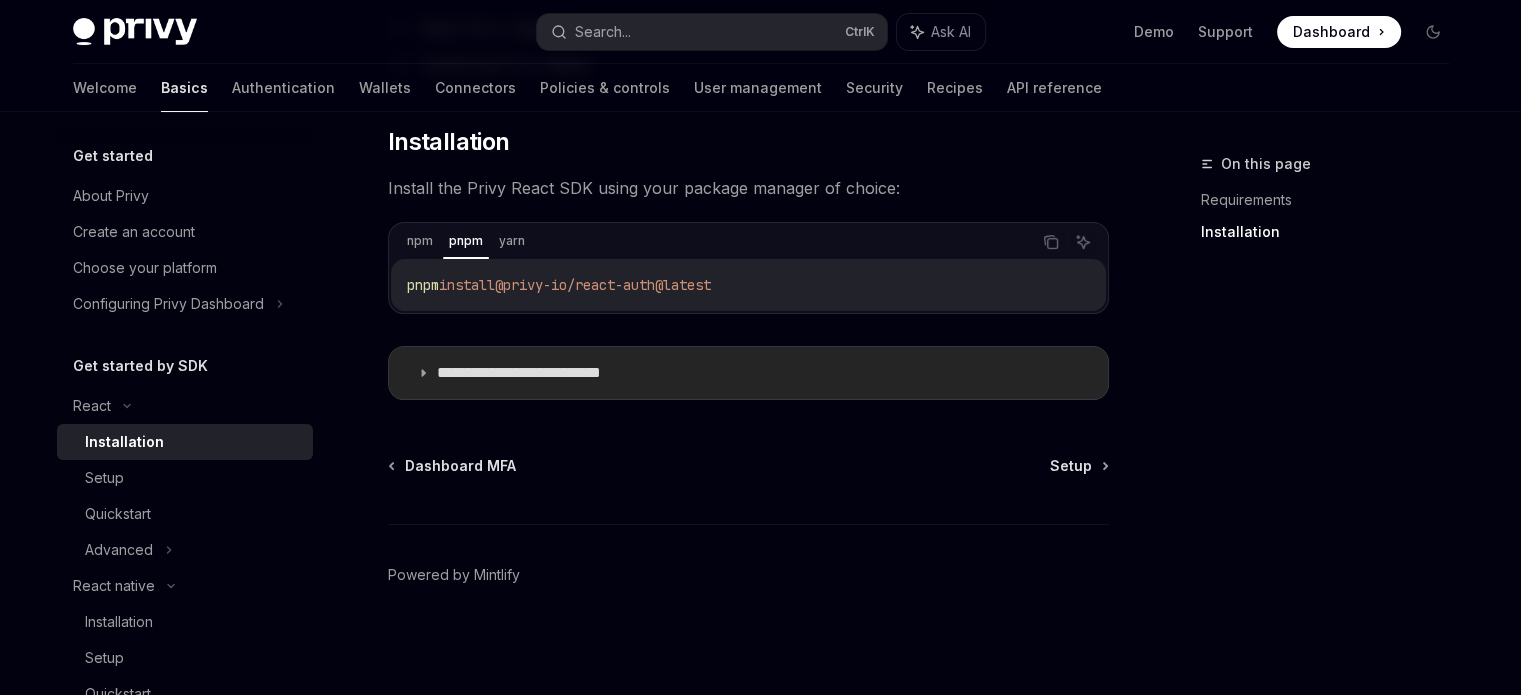 click on "**********" at bounding box center (748, 373) 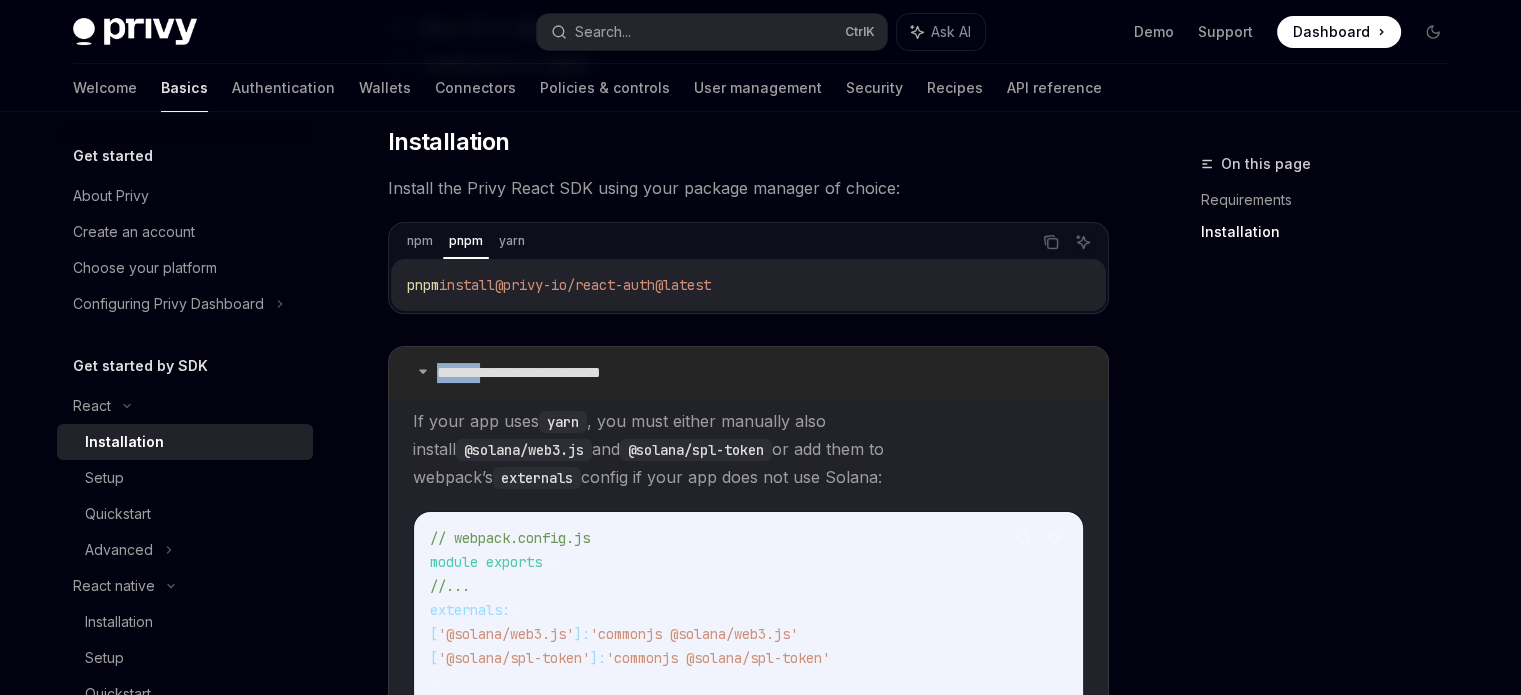 click on "**********" at bounding box center (748, 373) 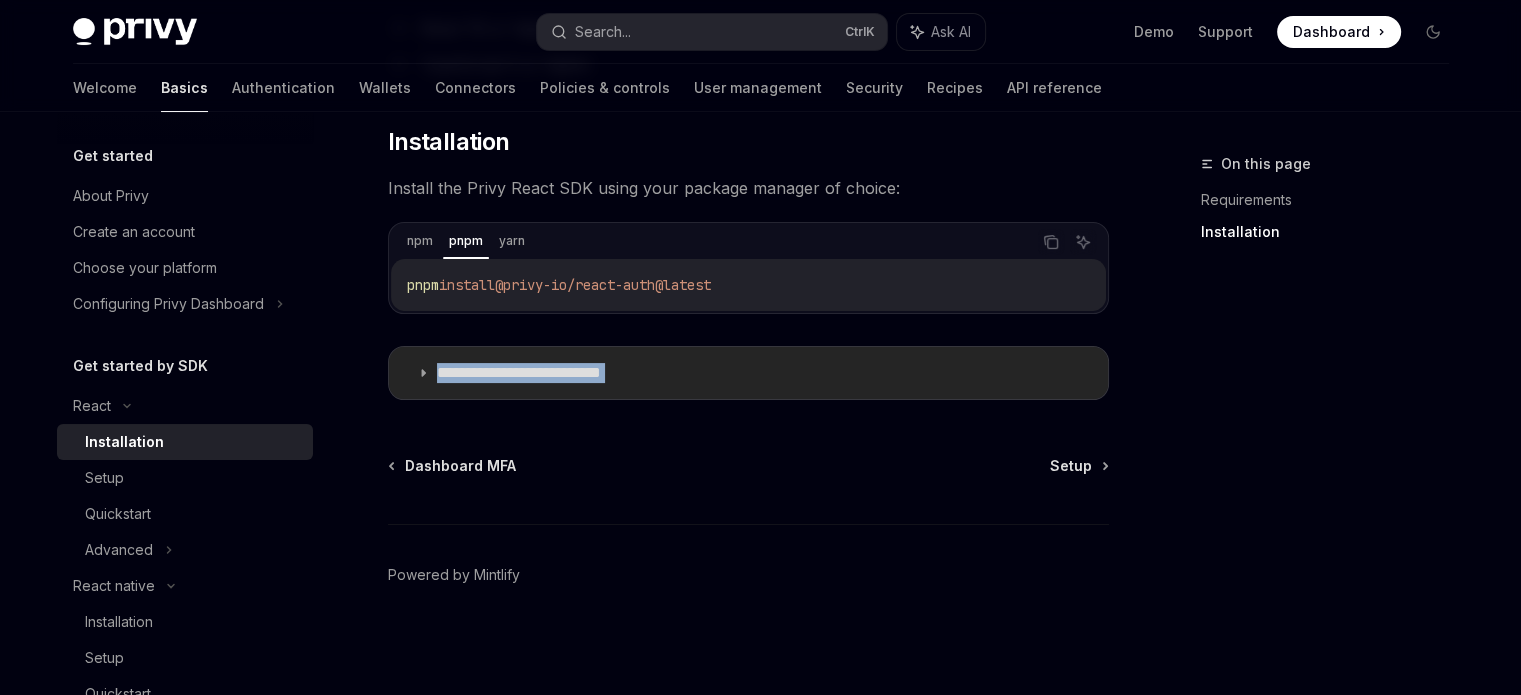 click on "**********" at bounding box center (748, 373) 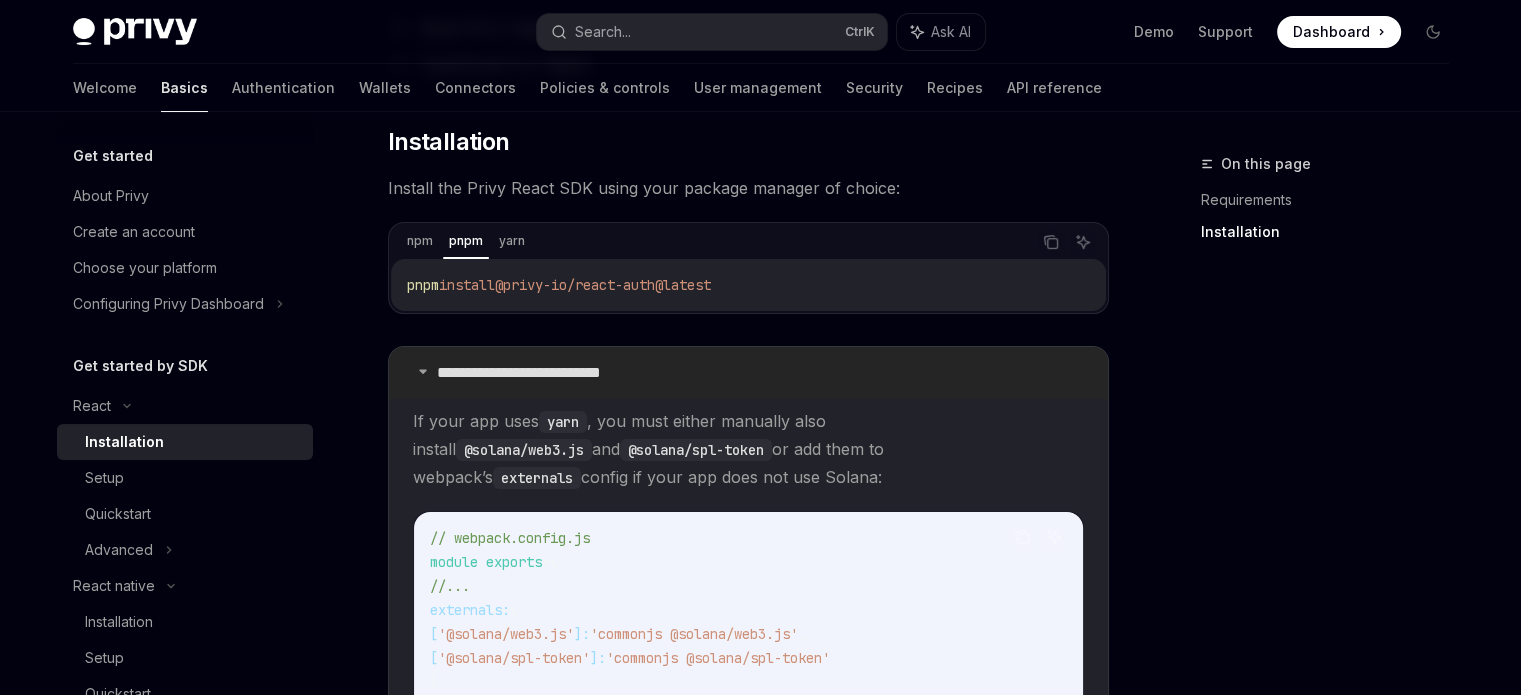 click on "**********" at bounding box center [748, 373] 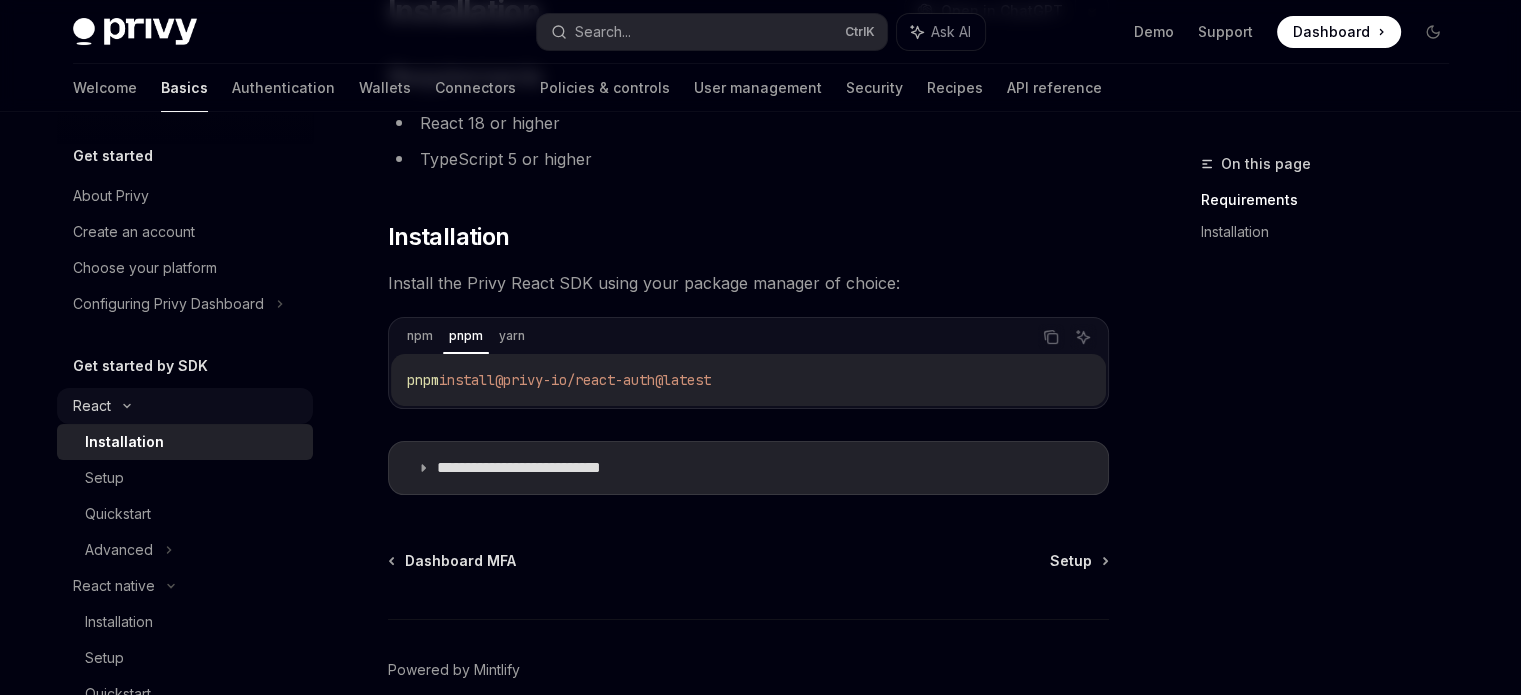 scroll, scrollTop: 186, scrollLeft: 0, axis: vertical 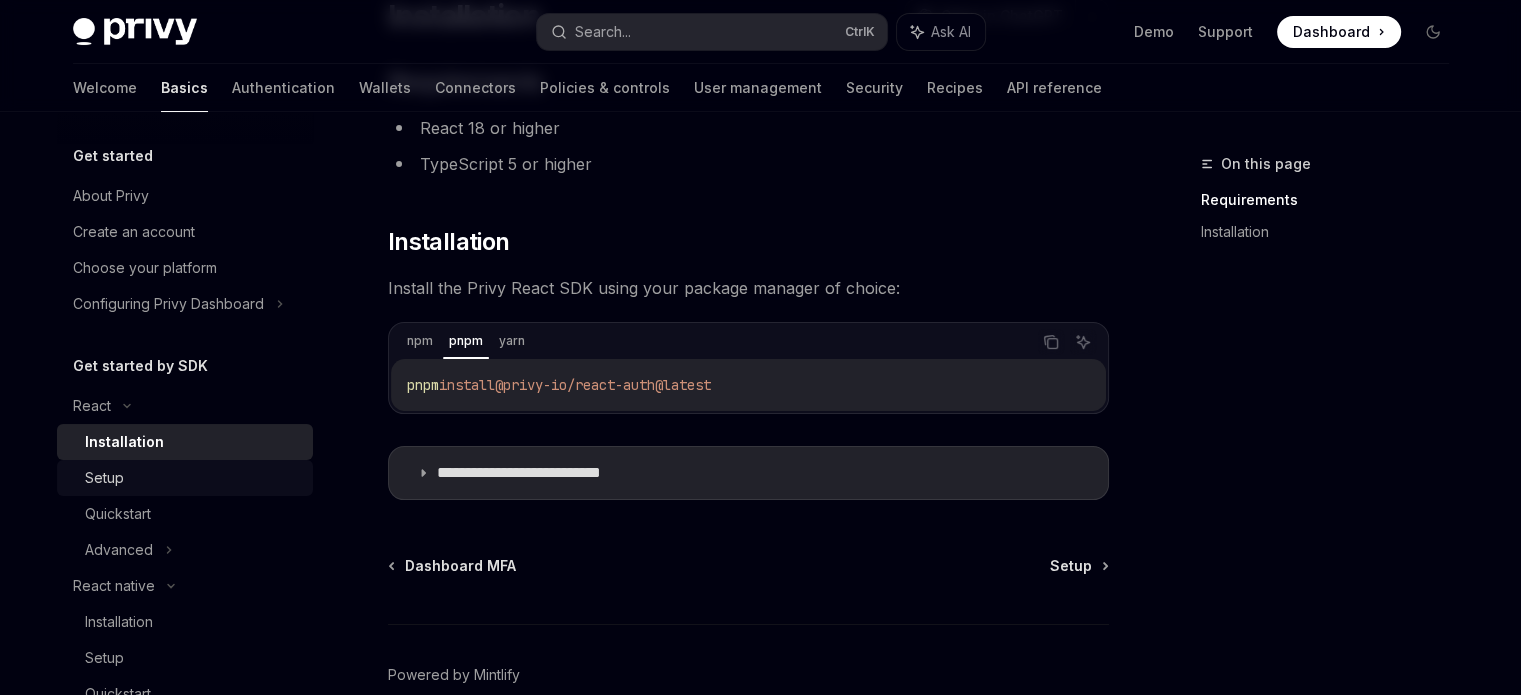 click on "Setup" at bounding box center [193, 478] 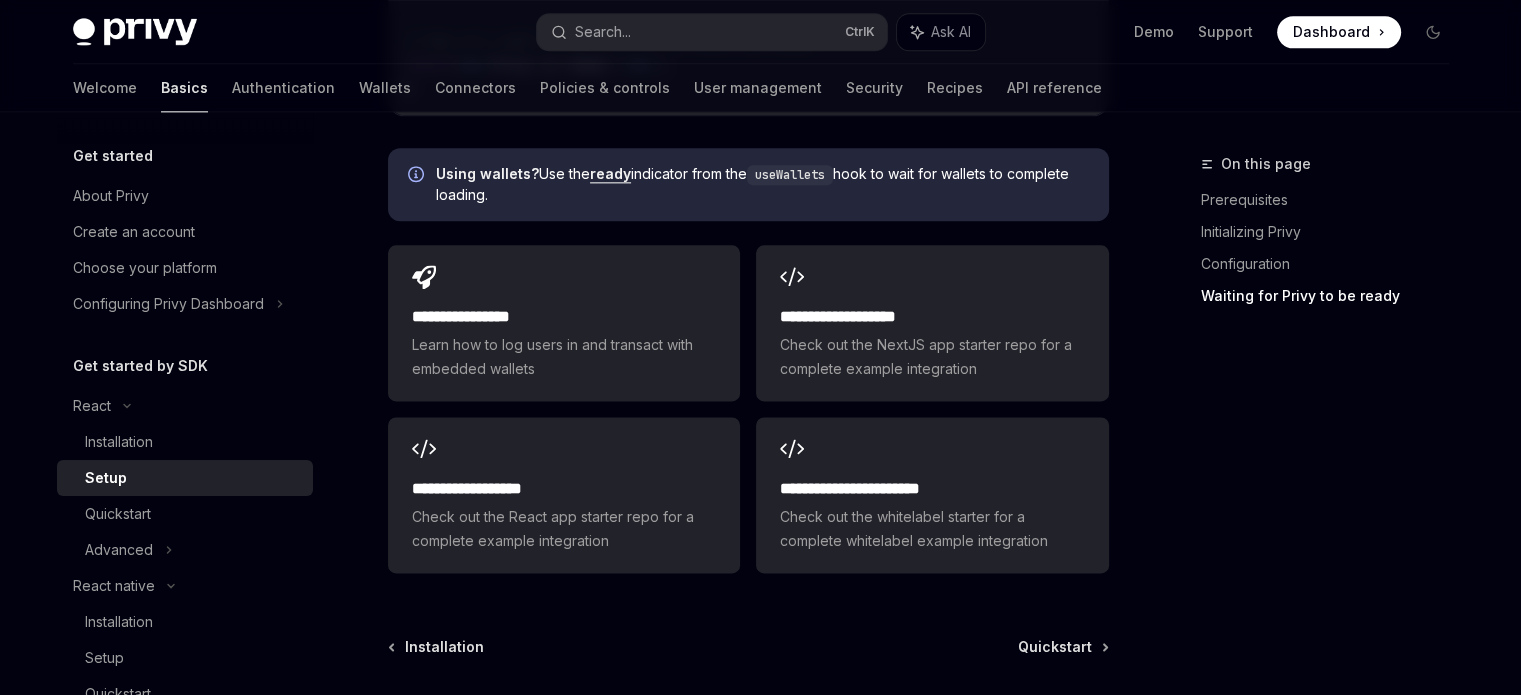 scroll, scrollTop: 2600, scrollLeft: 0, axis: vertical 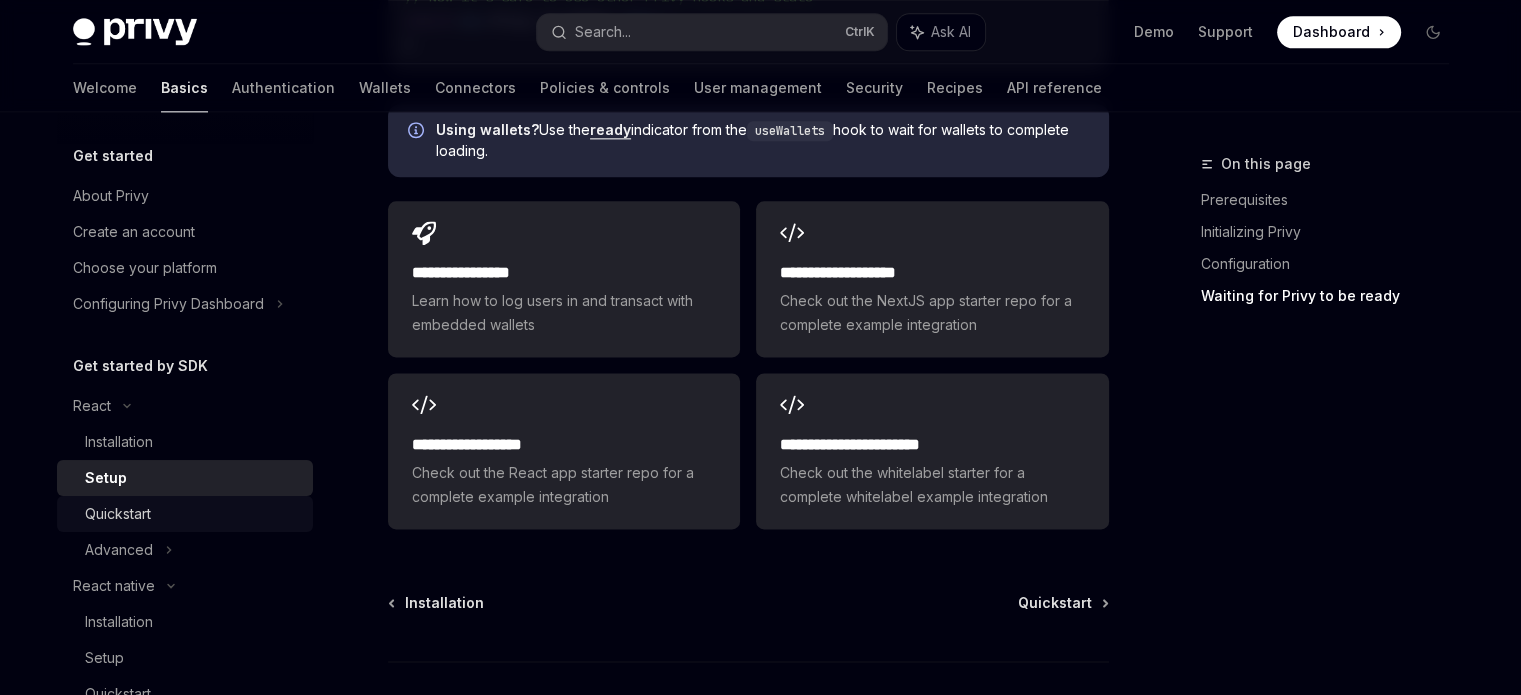 click on "Quickstart" at bounding box center (118, 514) 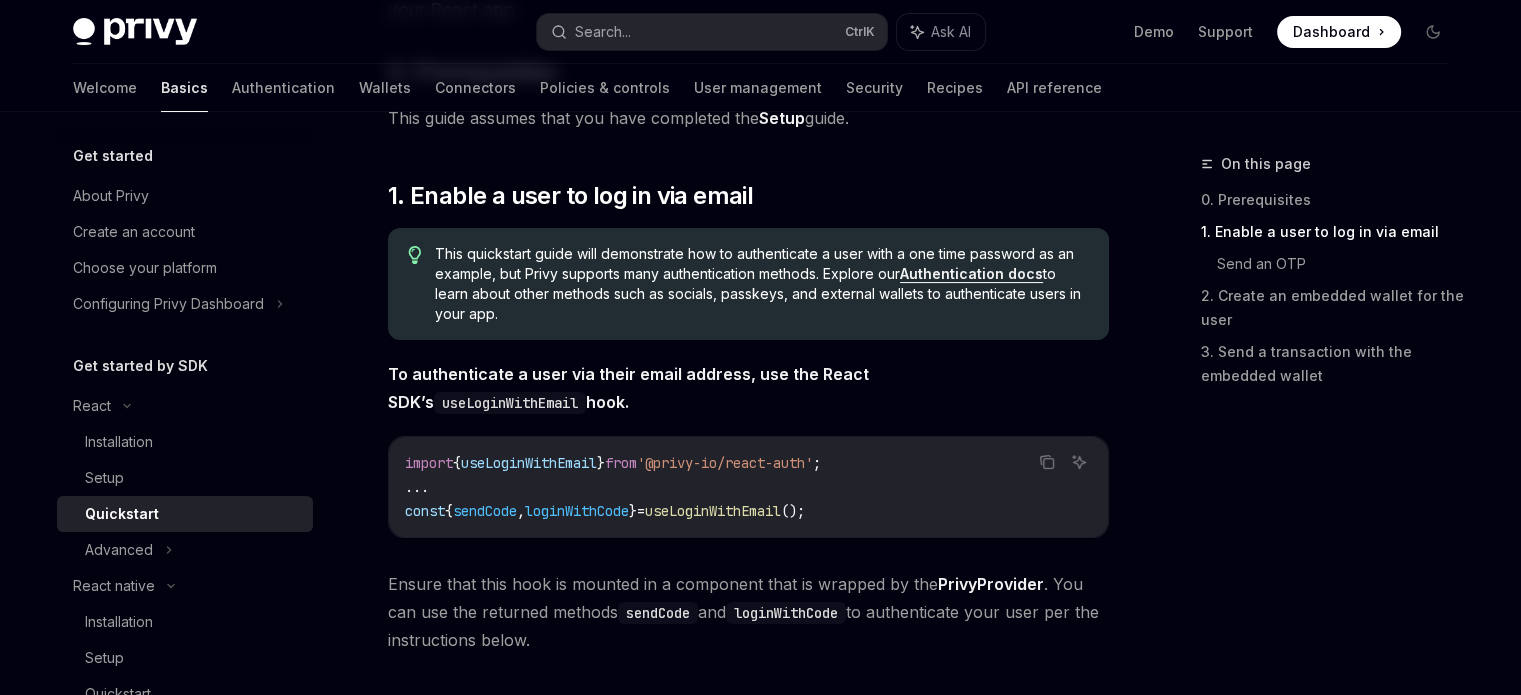 scroll, scrollTop: 300, scrollLeft: 0, axis: vertical 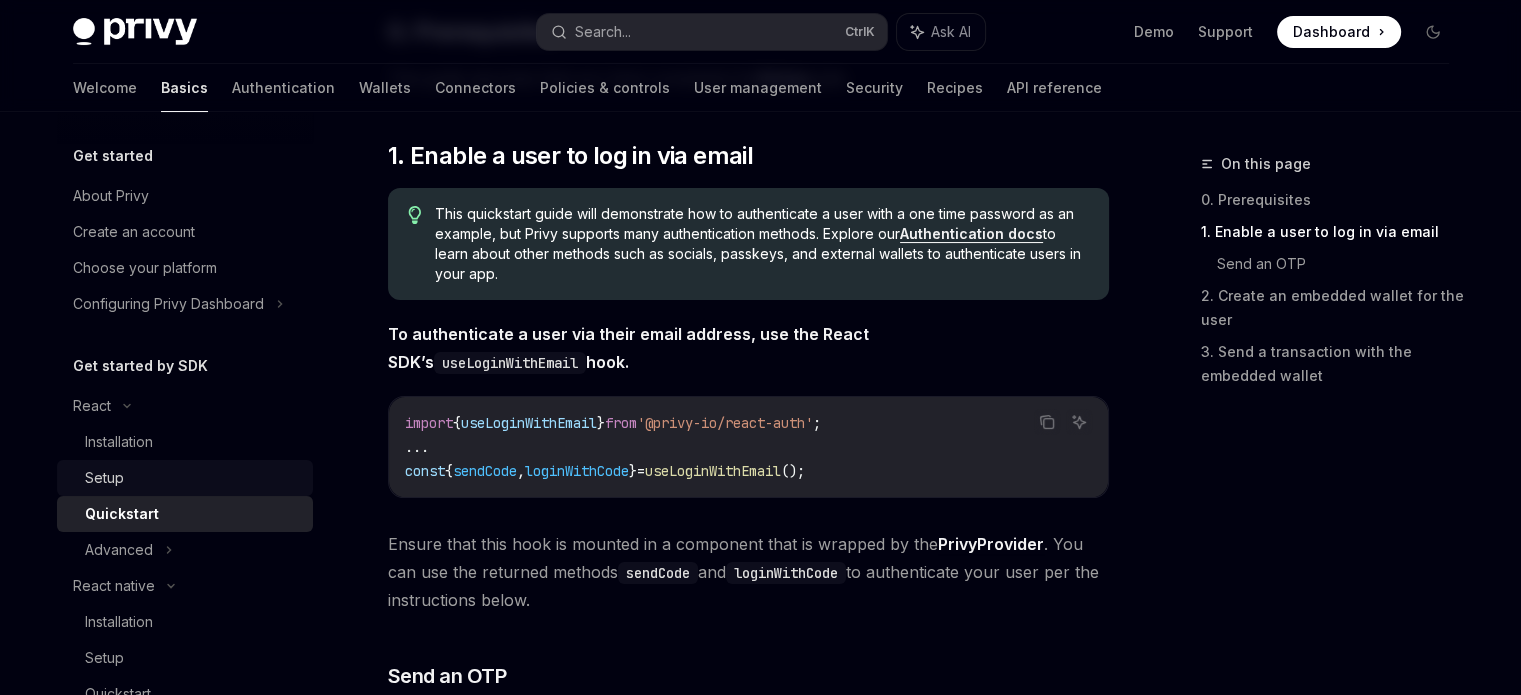 click on "Setup" at bounding box center [193, 478] 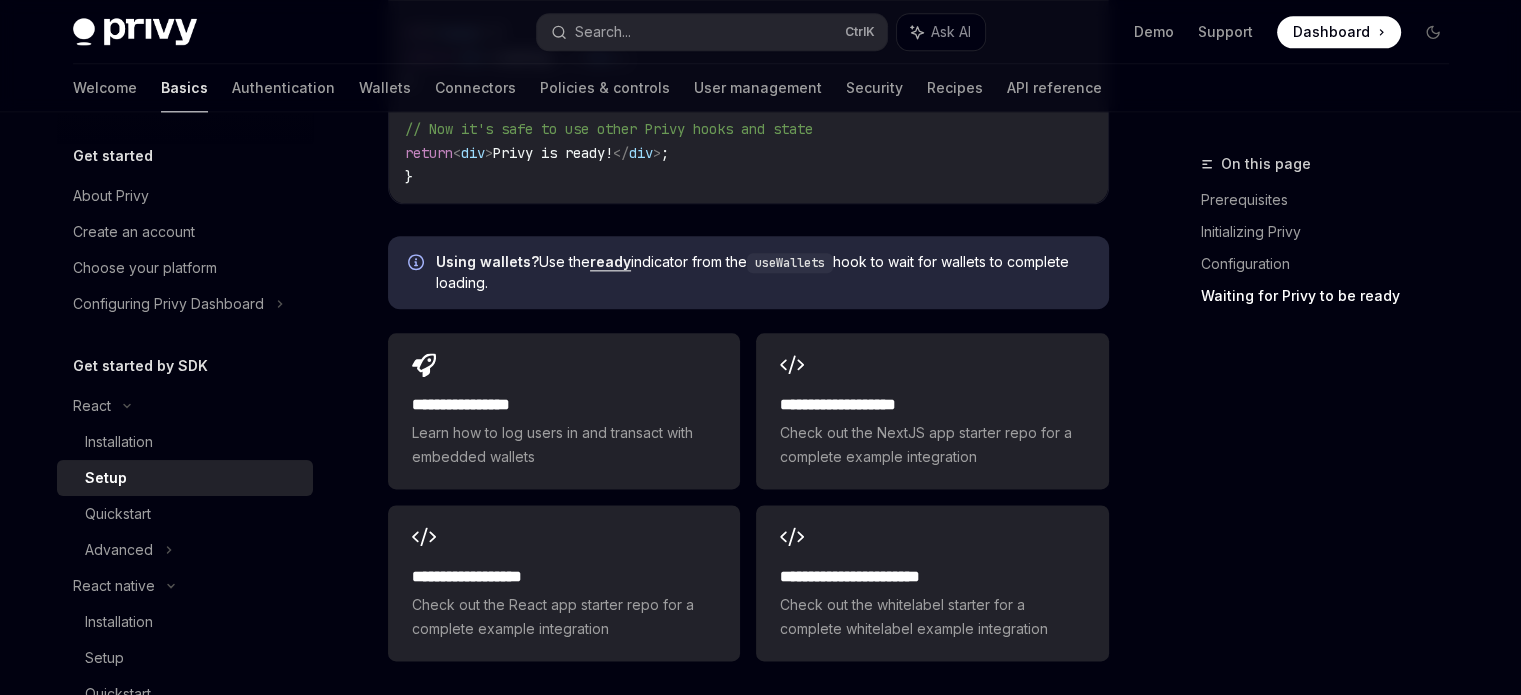scroll, scrollTop: 2436, scrollLeft: 0, axis: vertical 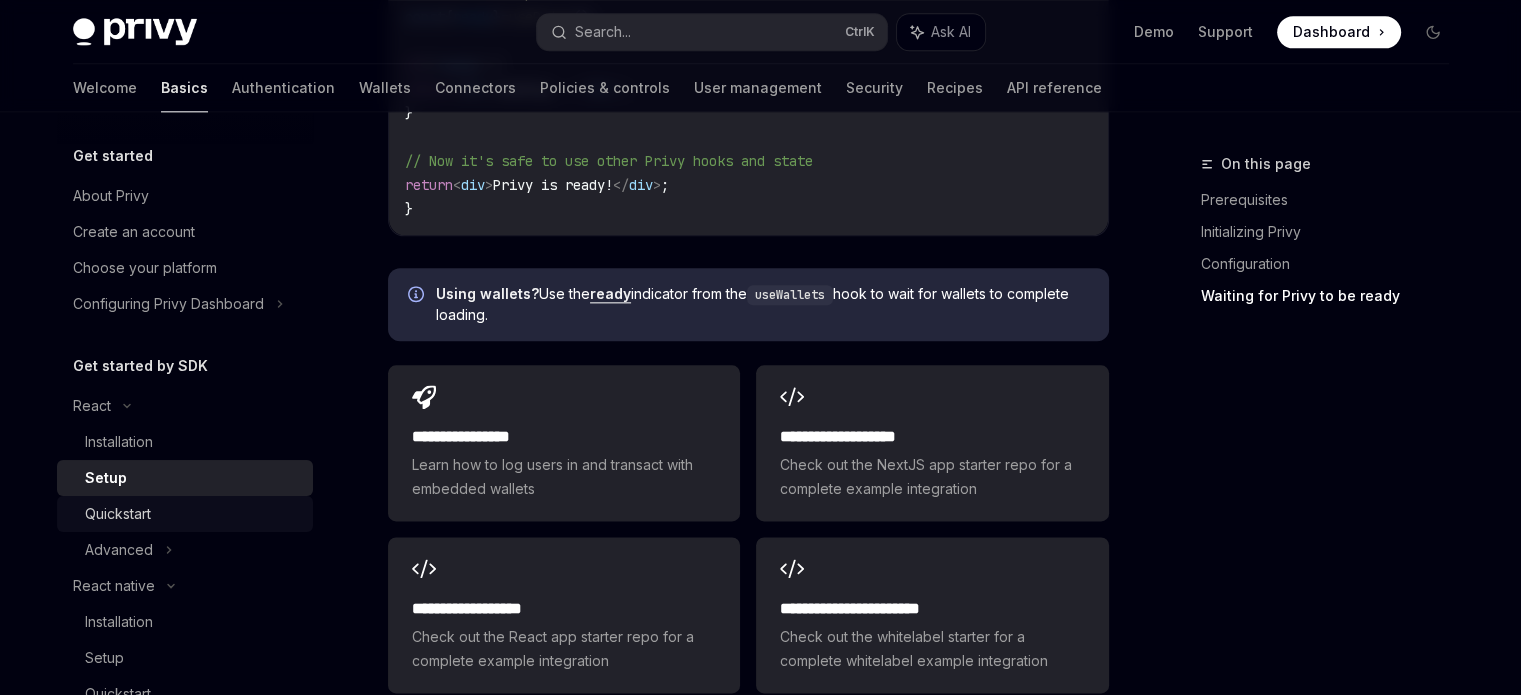 click on "Quickstart" at bounding box center (185, 514) 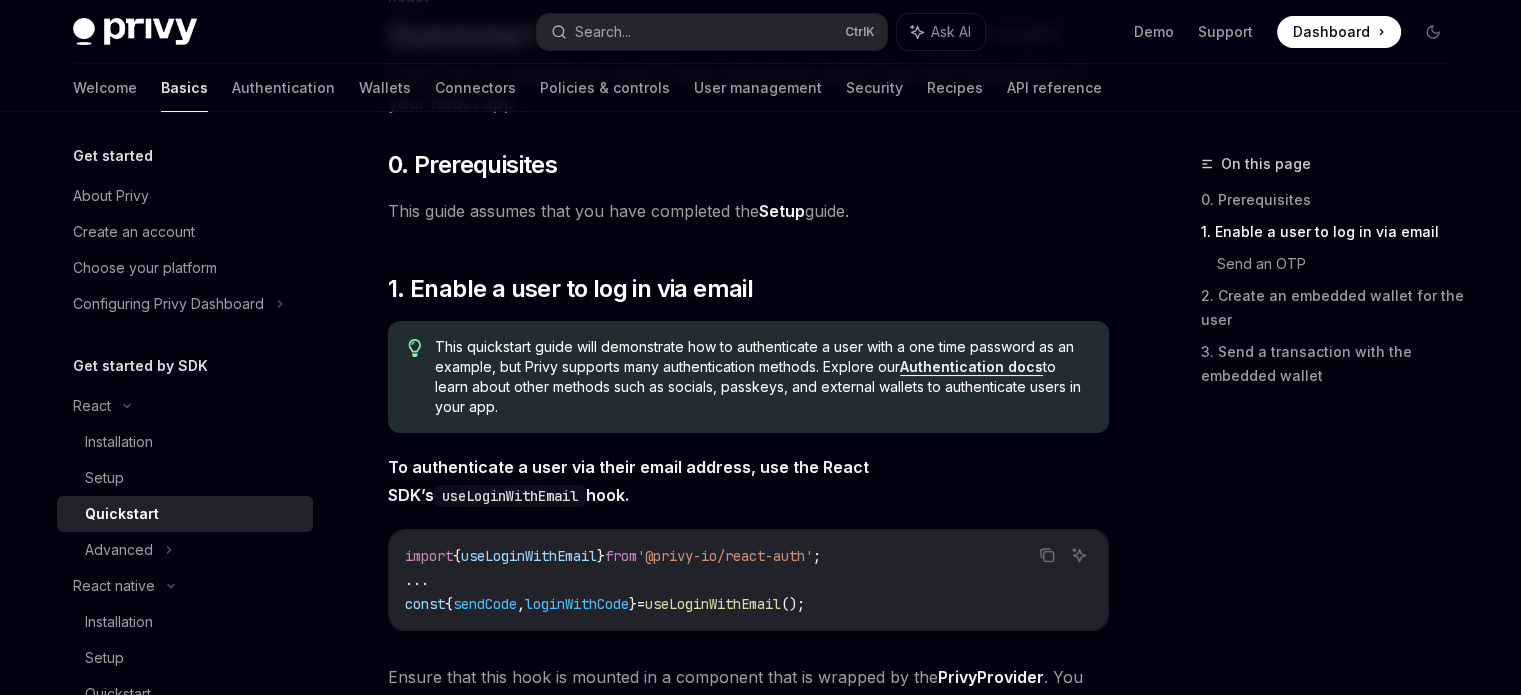 scroll, scrollTop: 0, scrollLeft: 0, axis: both 